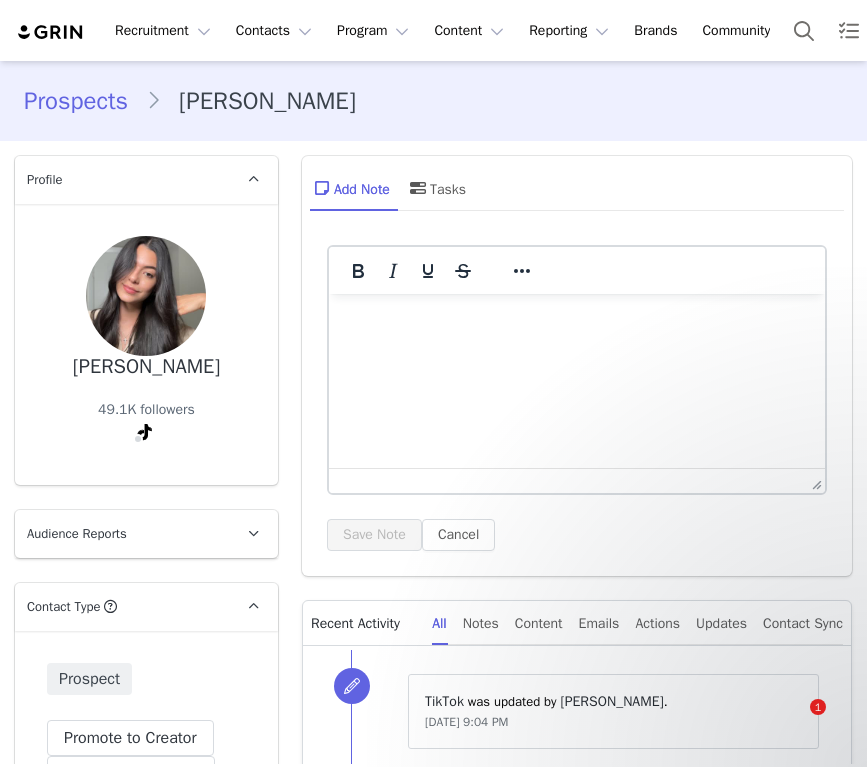 scroll, scrollTop: 0, scrollLeft: 0, axis: both 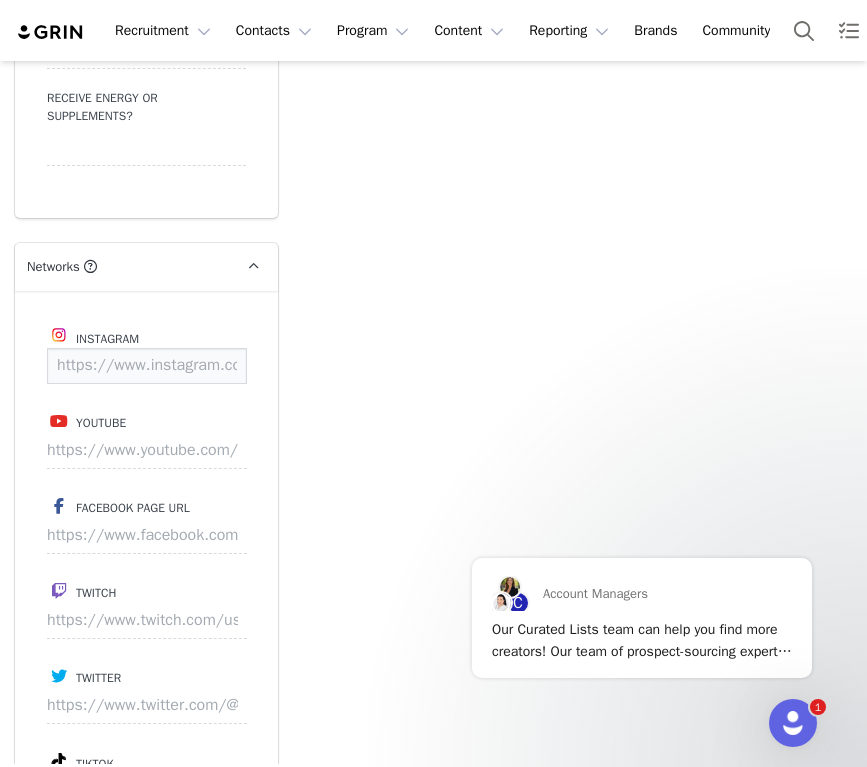 click at bounding box center (147, 366) 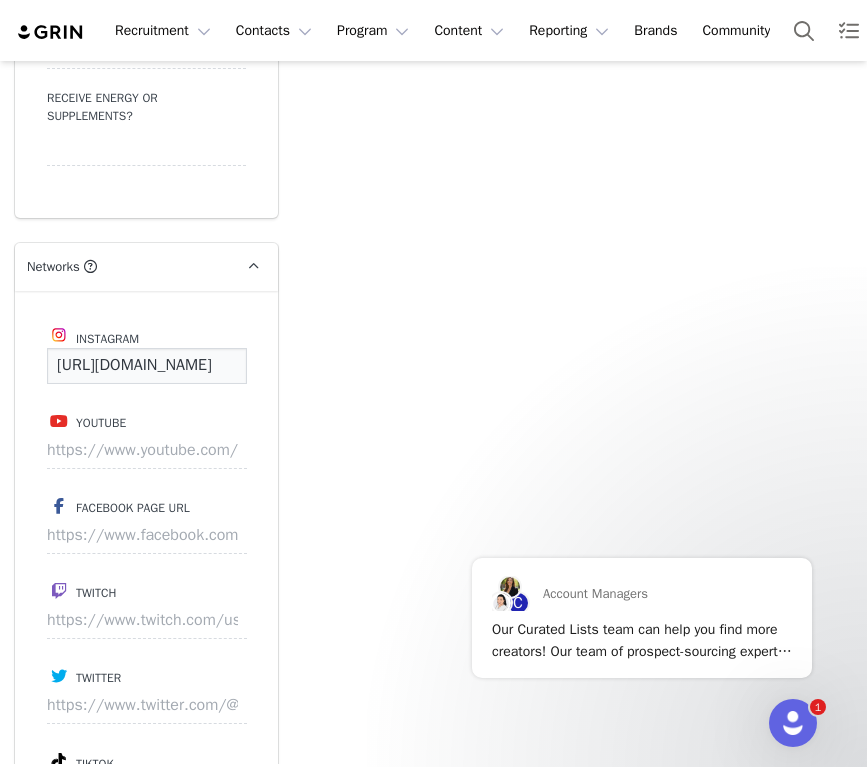scroll, scrollTop: 0, scrollLeft: 203, axis: horizontal 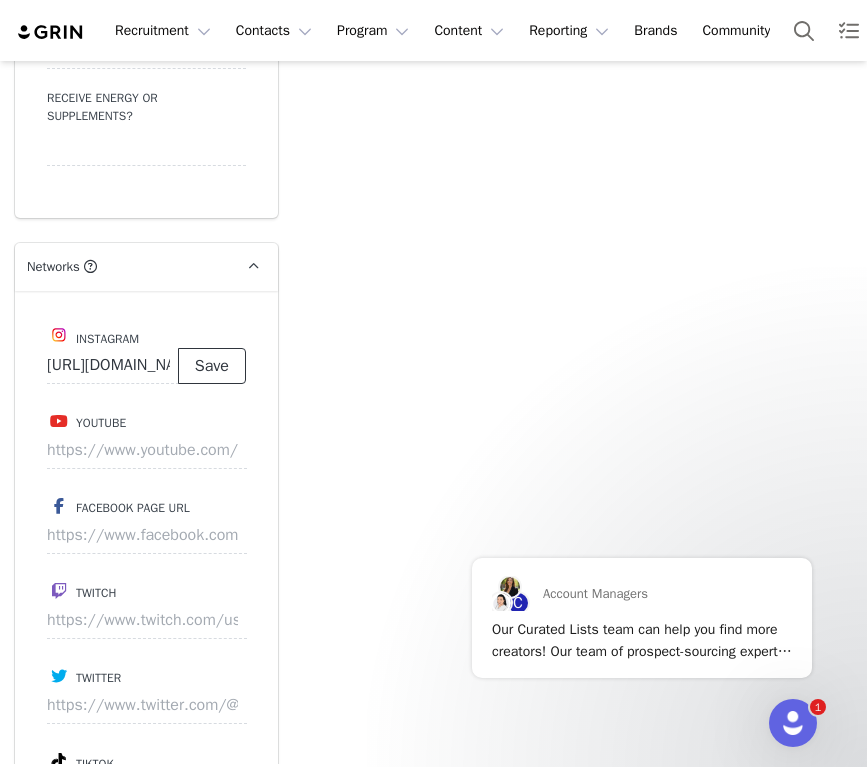 click on "Save" at bounding box center [212, 366] 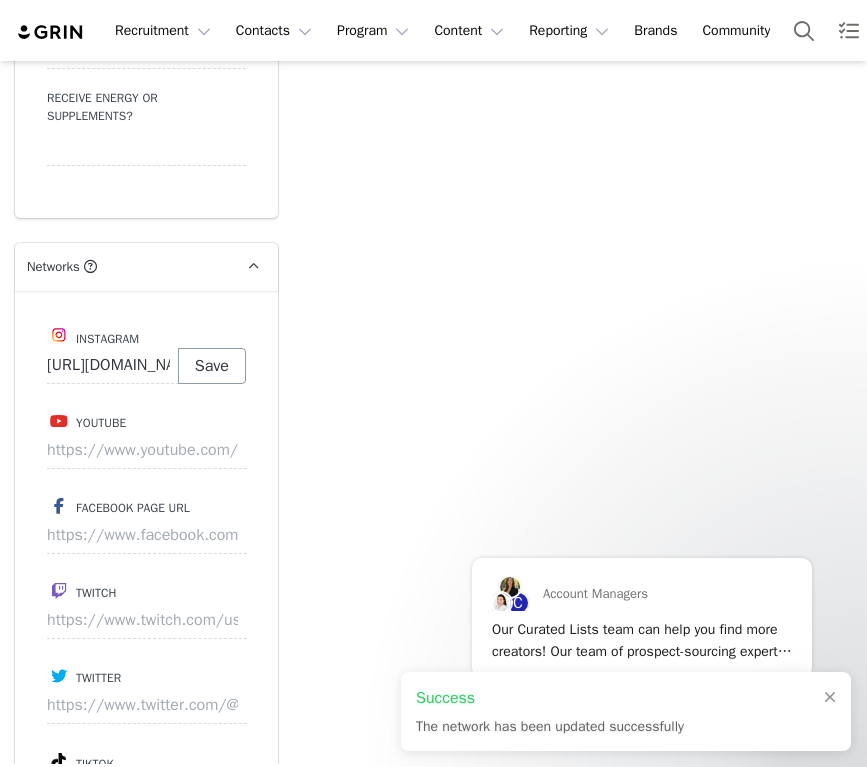 type on "https://www.instagram.com/camilamateron" 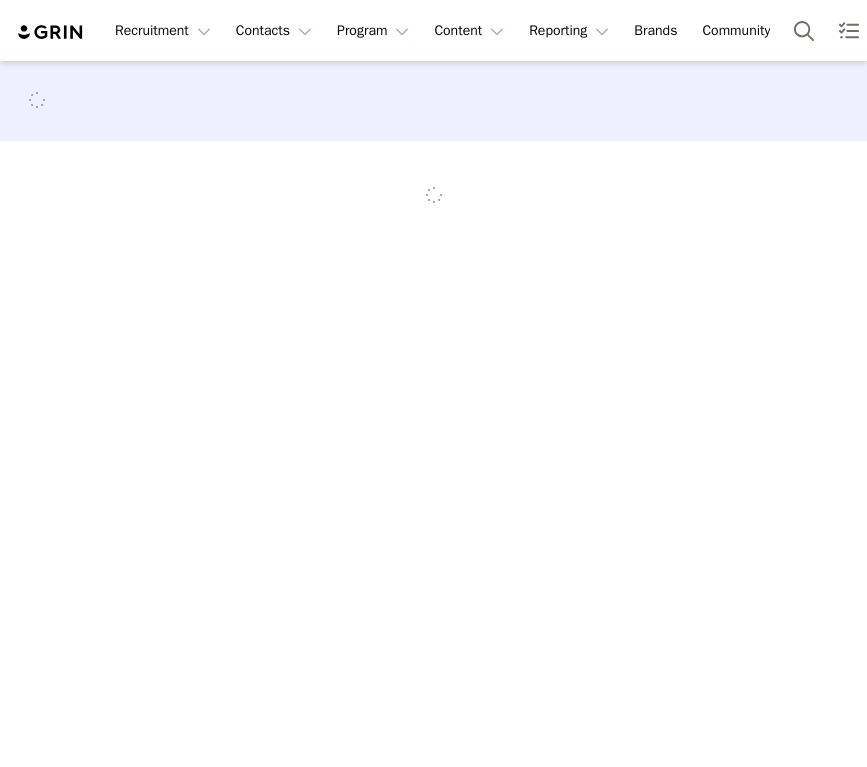 scroll, scrollTop: 0, scrollLeft: 0, axis: both 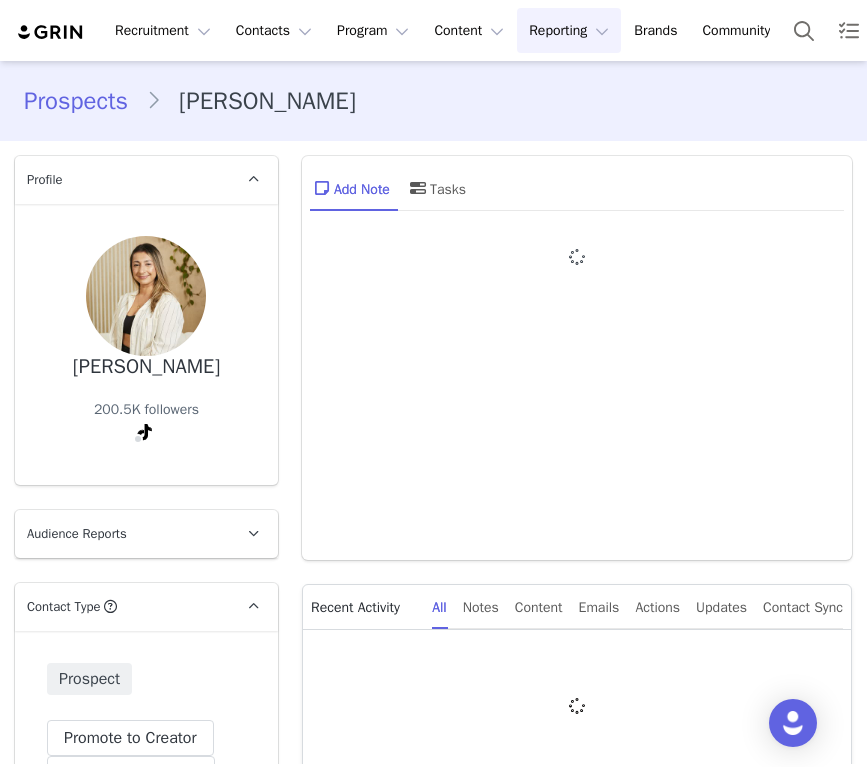 type on "+1 ([GEOGRAPHIC_DATA])" 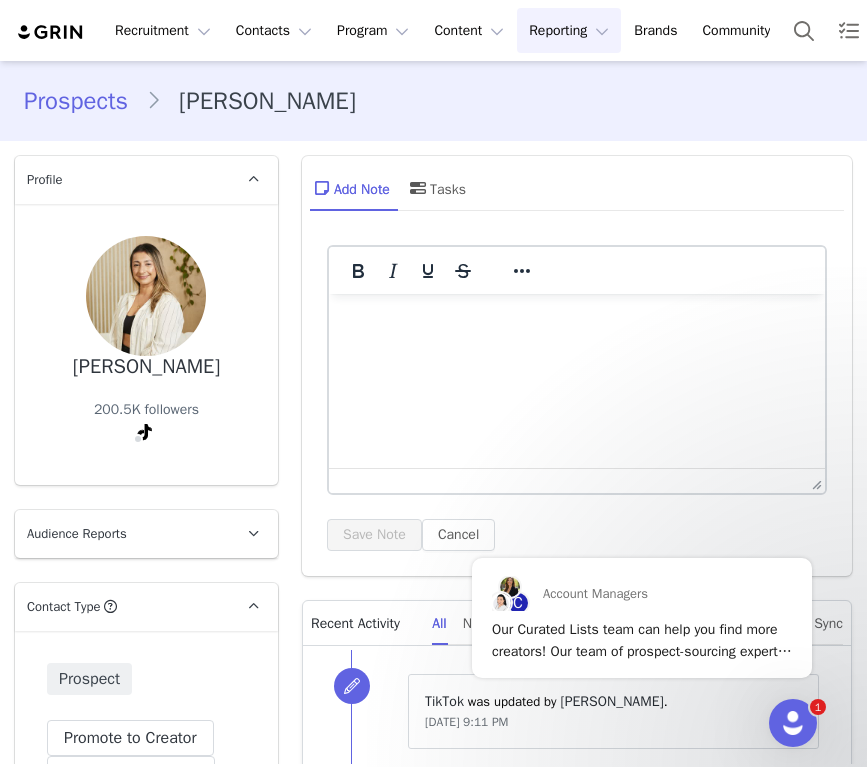 scroll, scrollTop: 0, scrollLeft: 0, axis: both 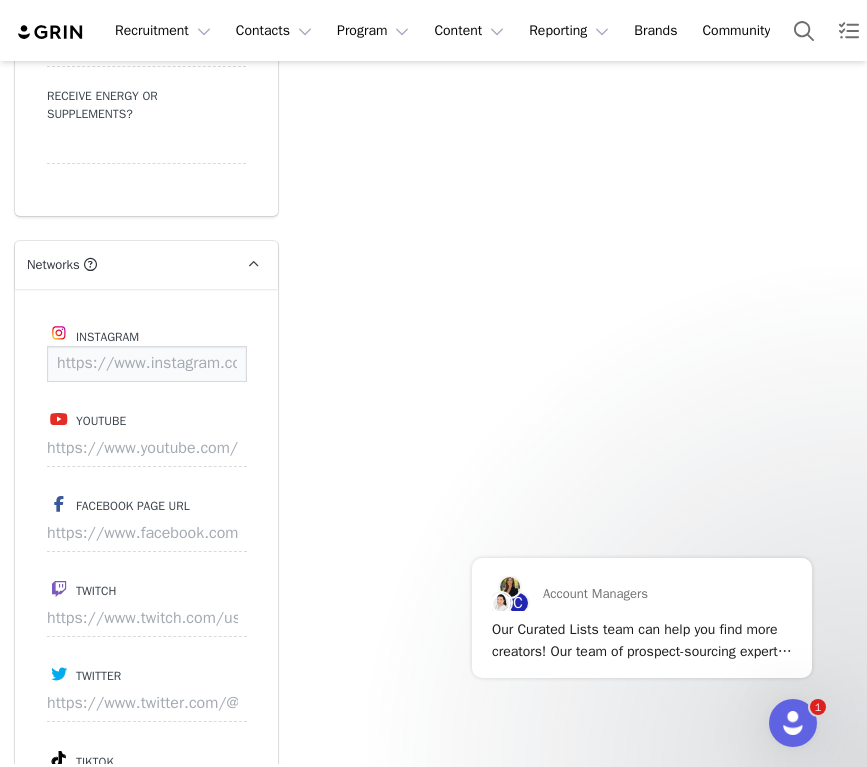 paste on "https://www.instagram.com/dianapaezoficial" 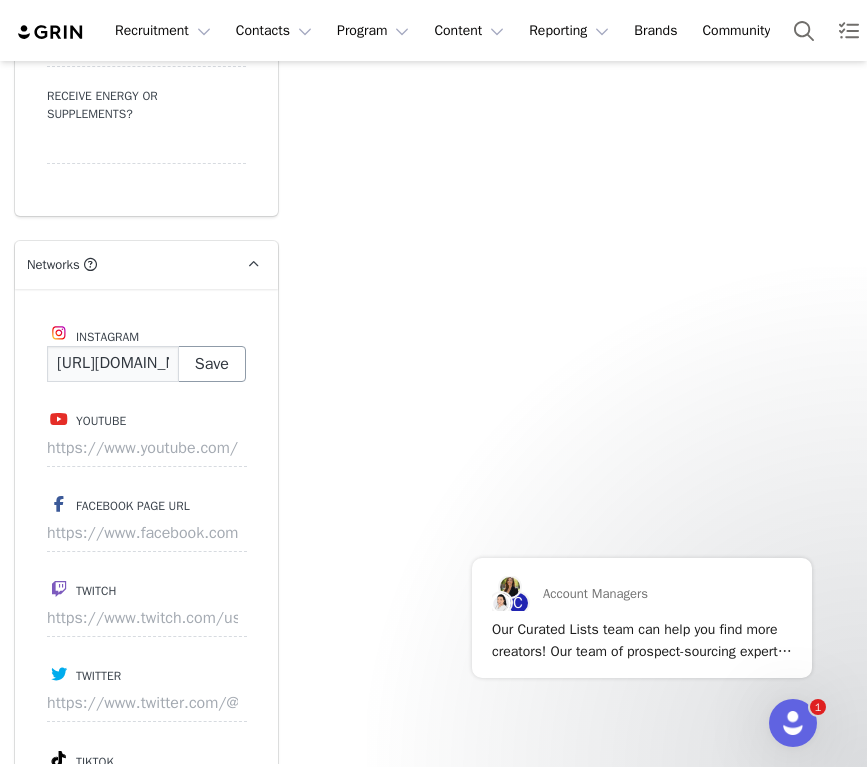 scroll, scrollTop: 0, scrollLeft: 208, axis: horizontal 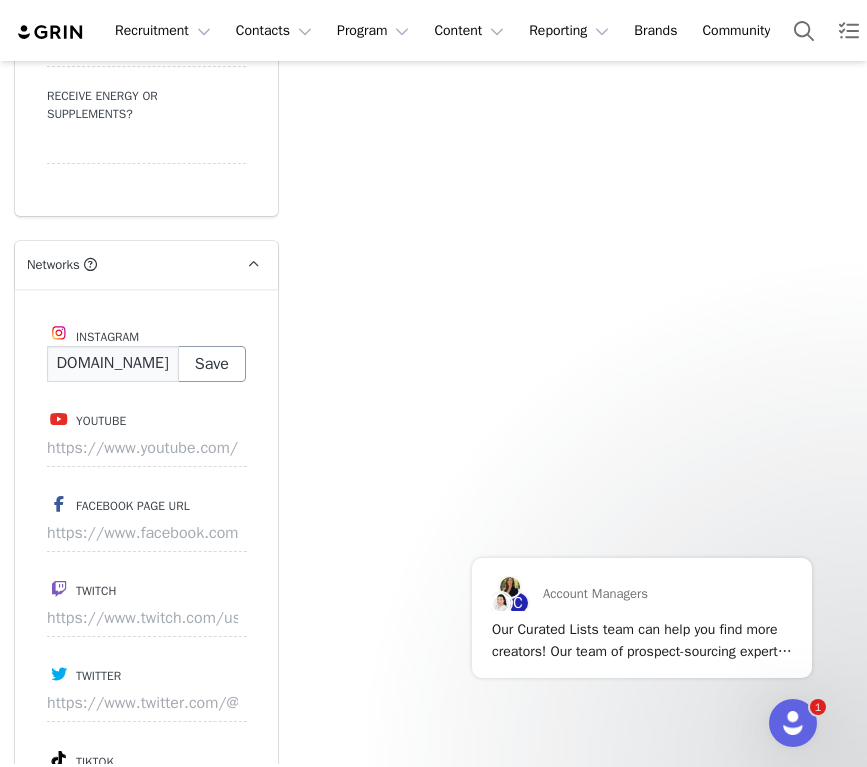 type on "https://www.instagram.com/dianapaezoficial" 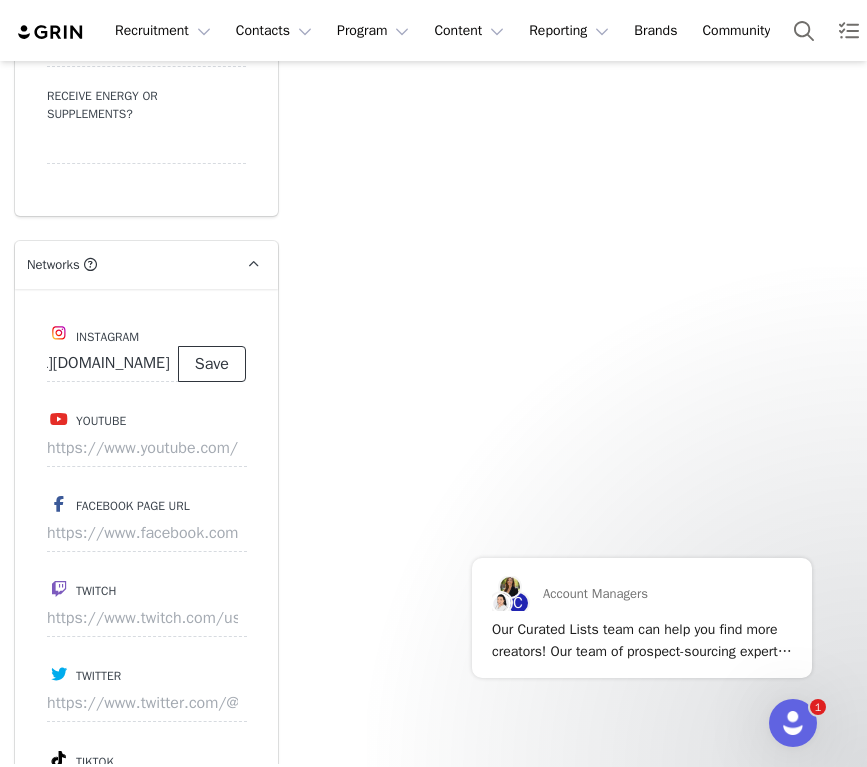 click on "Save" at bounding box center (212, 364) 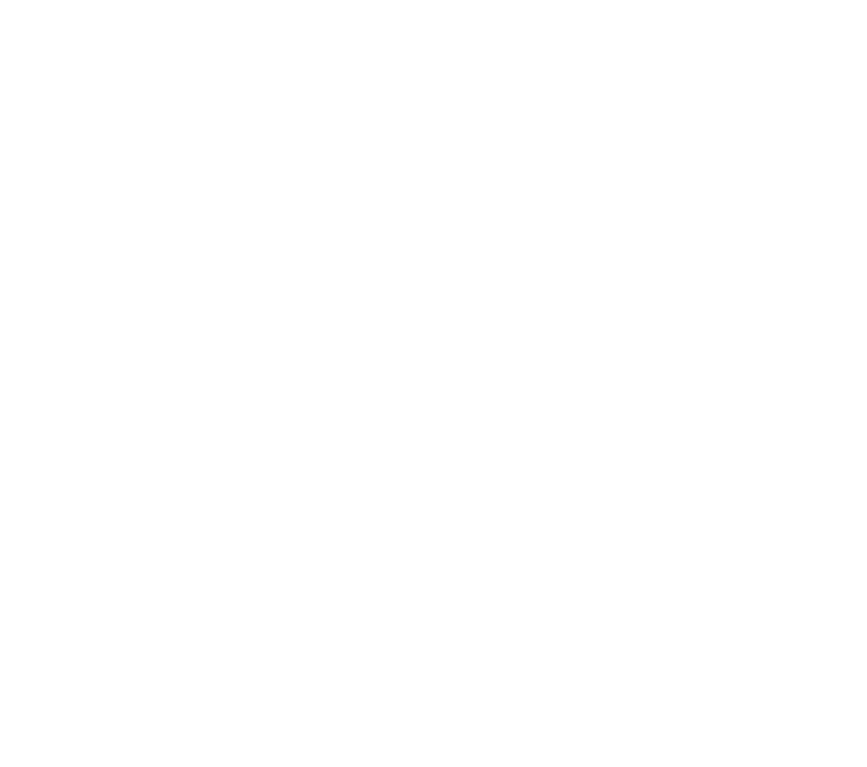 scroll, scrollTop: 0, scrollLeft: 0, axis: both 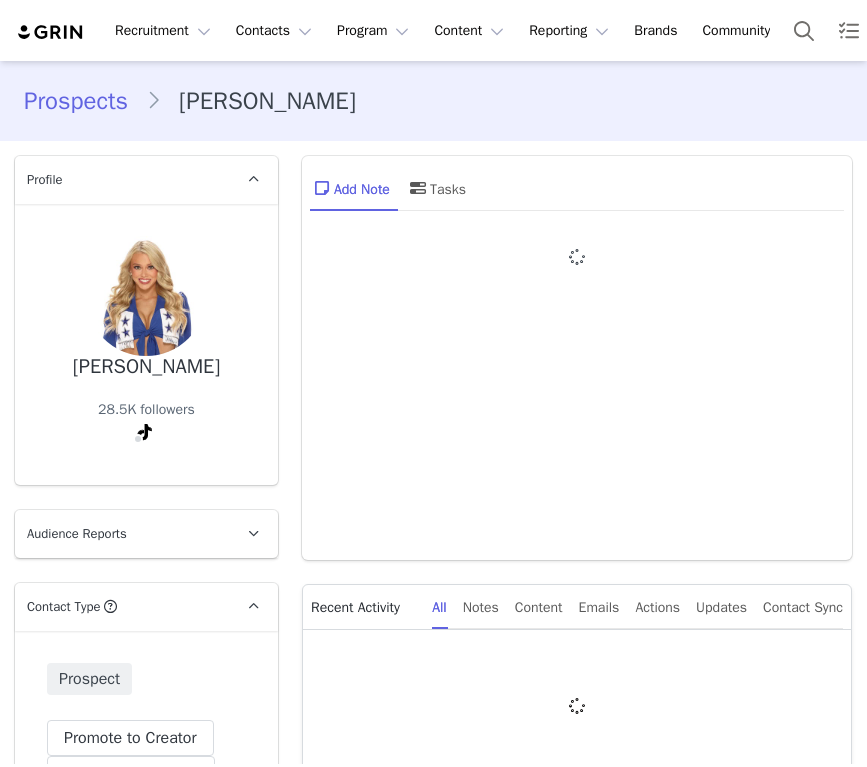 type on "+1 ([GEOGRAPHIC_DATA])" 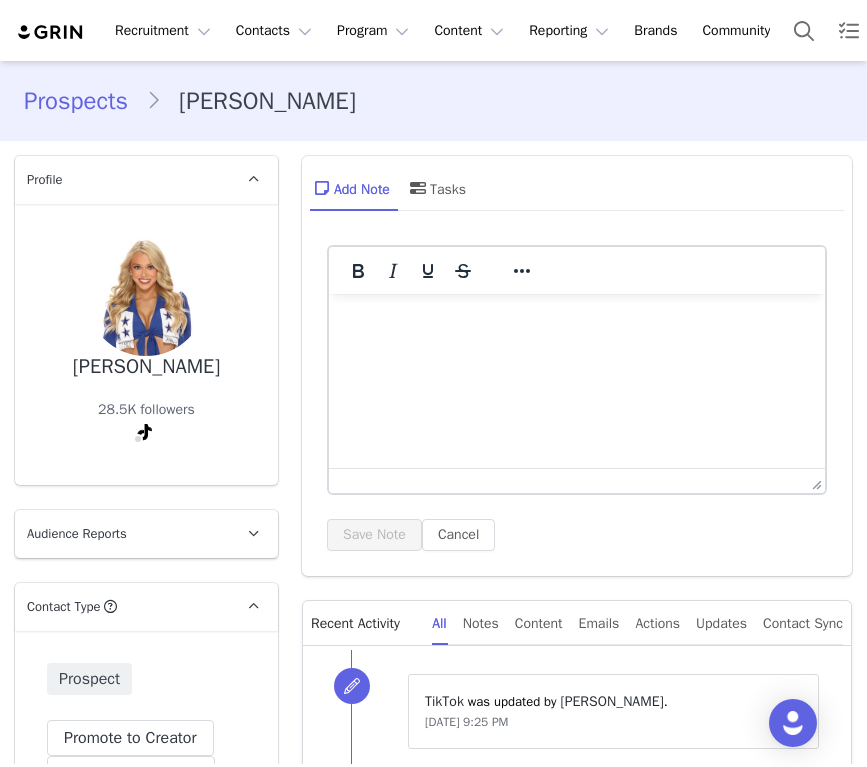 scroll, scrollTop: 0, scrollLeft: 0, axis: both 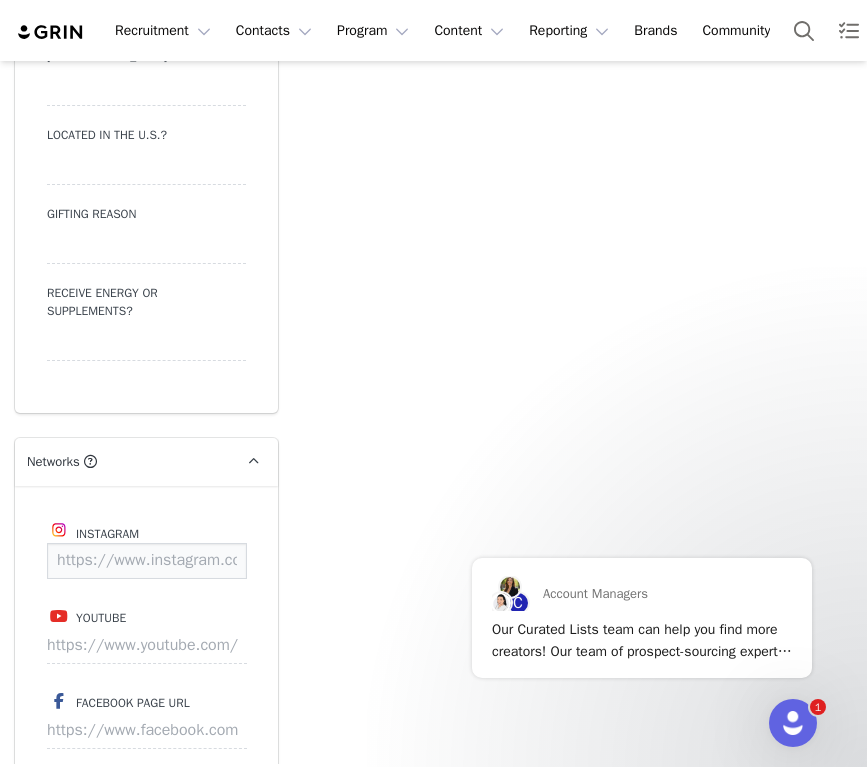 paste on "https://www.instagram.com/ashlinnmackenzie" 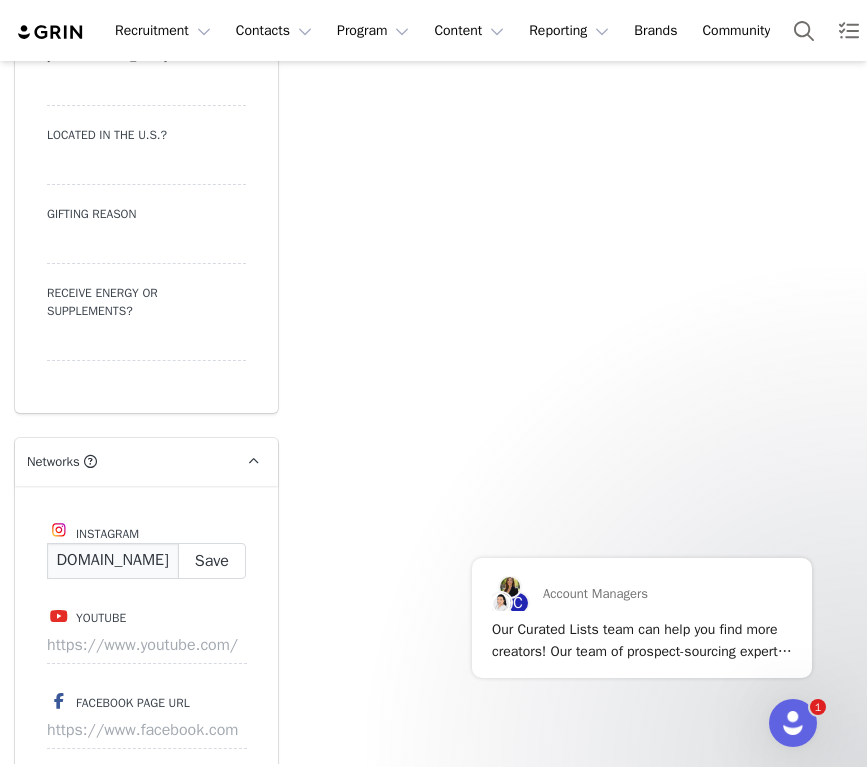 scroll, scrollTop: 0, scrollLeft: 224, axis: horizontal 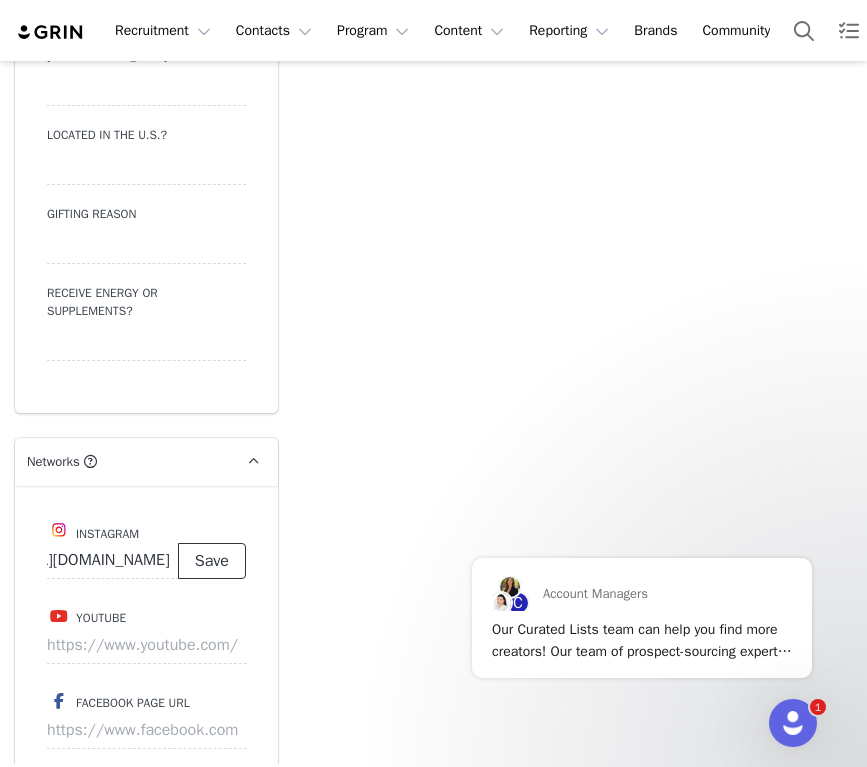 click on "Save" at bounding box center (212, 561) 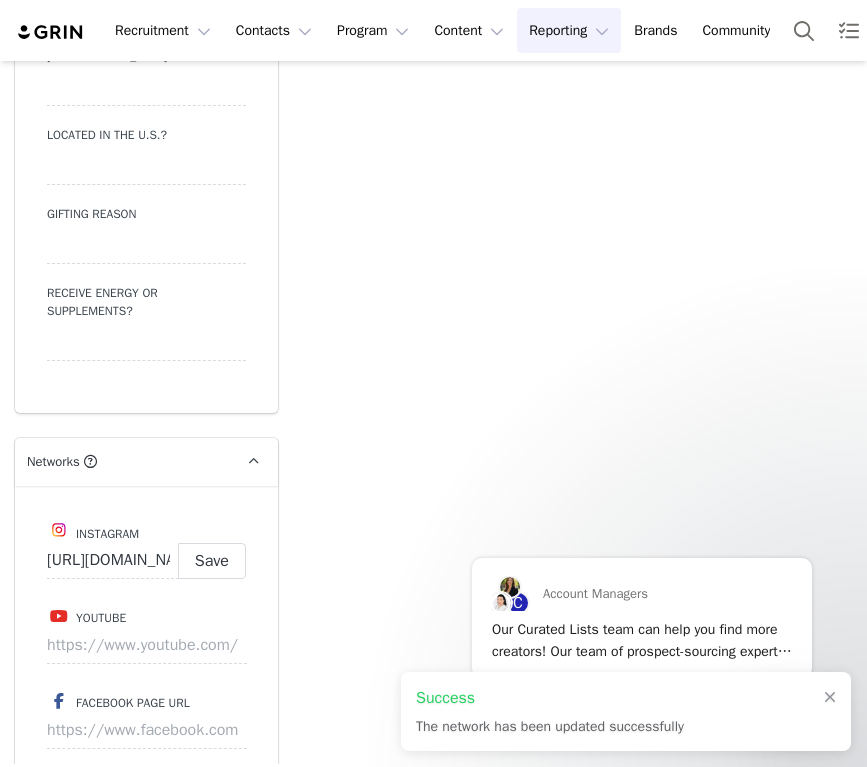 type on "https://www.instagram.com/ashlinnmackenzie" 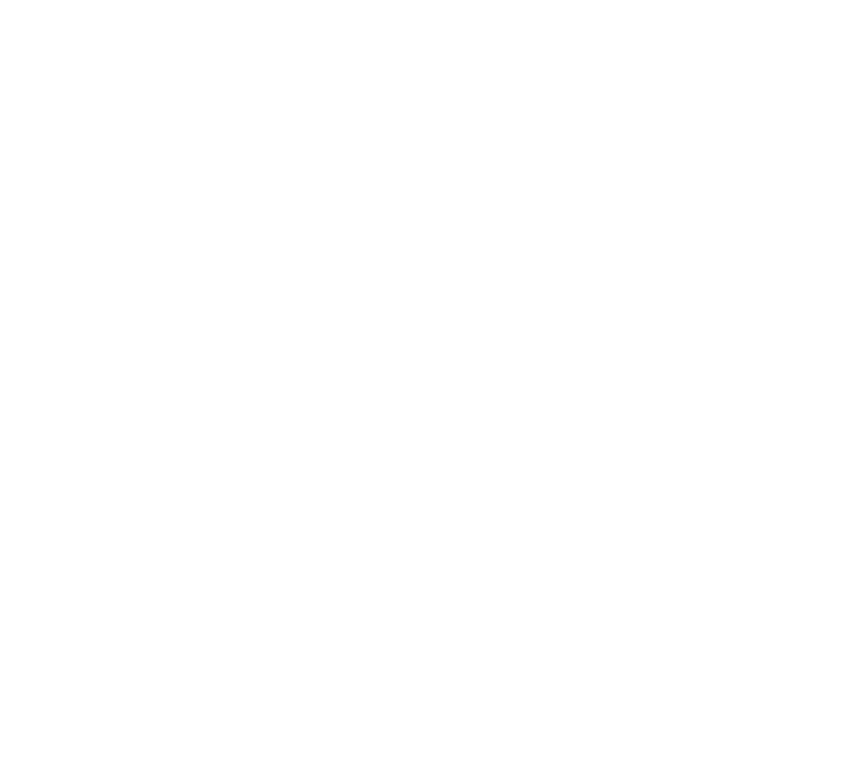 scroll, scrollTop: 0, scrollLeft: 0, axis: both 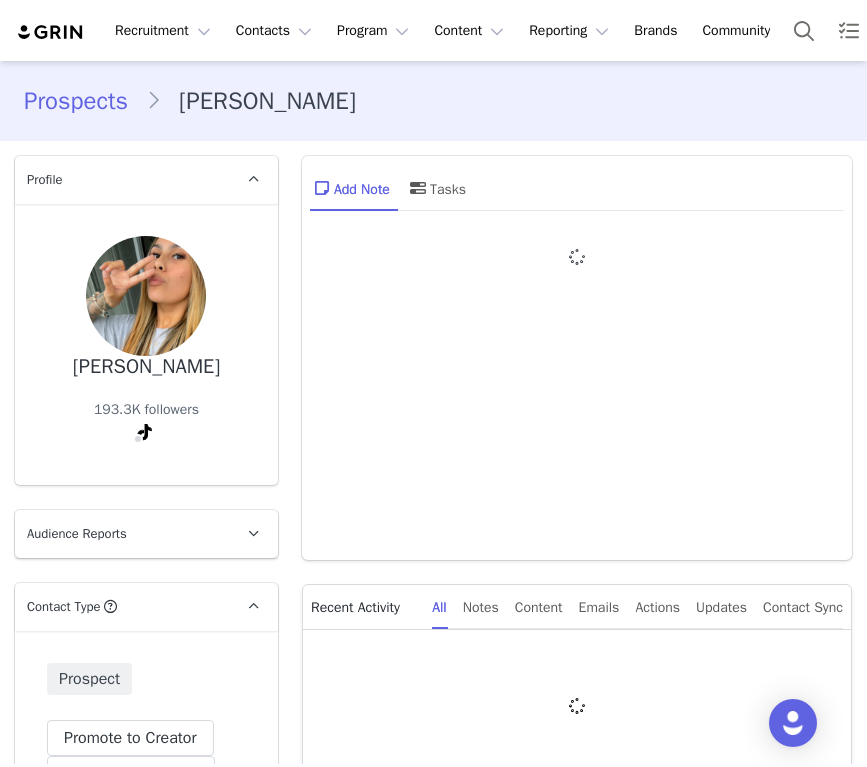 type on "+1 ([GEOGRAPHIC_DATA])" 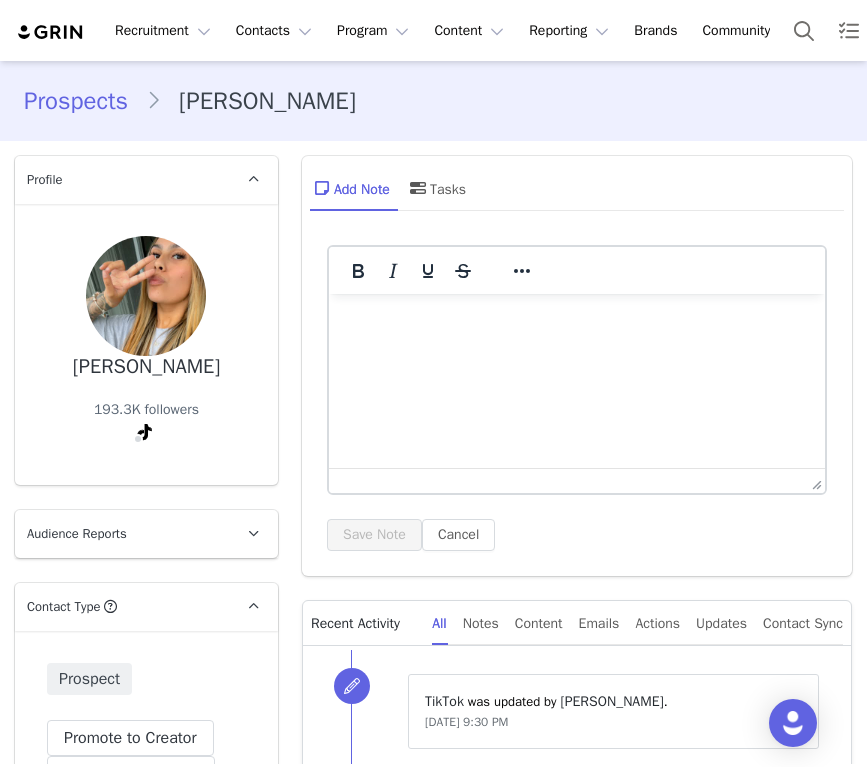 scroll, scrollTop: 0, scrollLeft: 0, axis: both 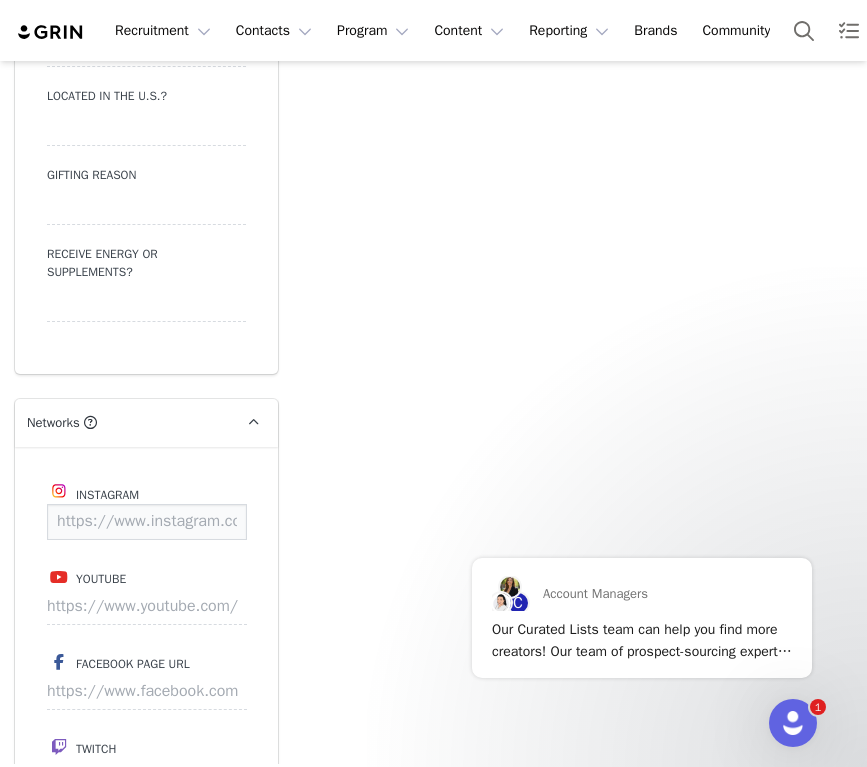 paste on "ttps://www.instagram.com/ericardenasinusa/" 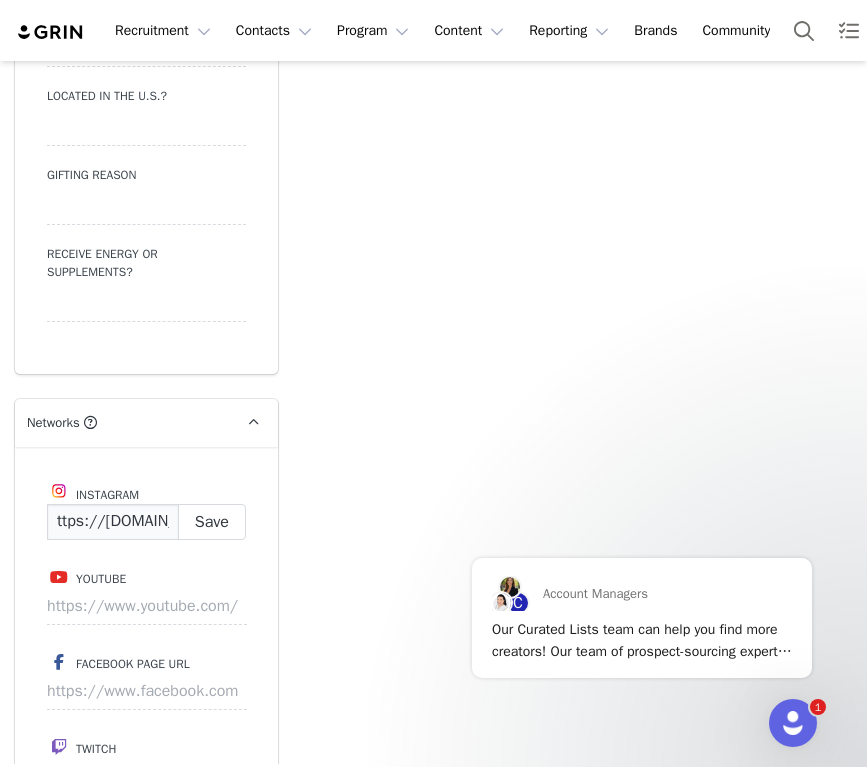 scroll, scrollTop: 0, scrollLeft: 210, axis: horizontal 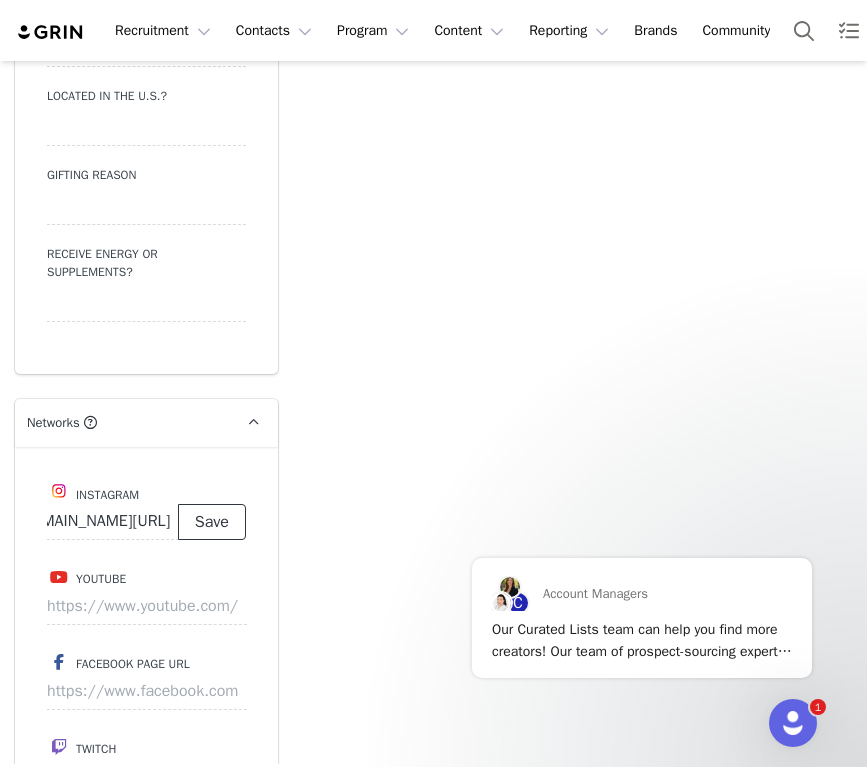 click on "Save" at bounding box center (212, 522) 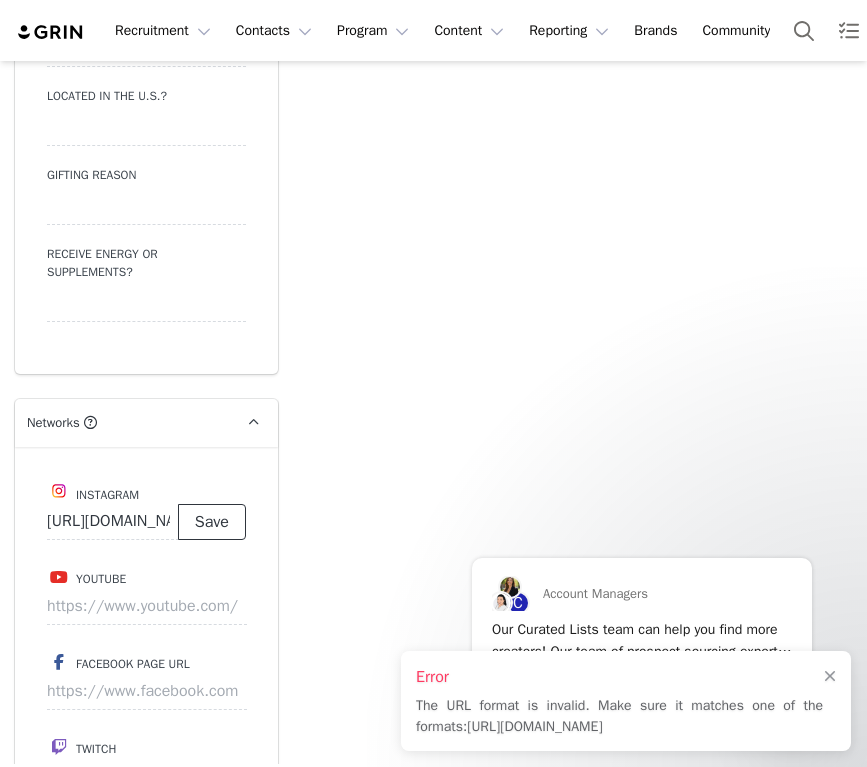 click on "Save" at bounding box center [212, 522] 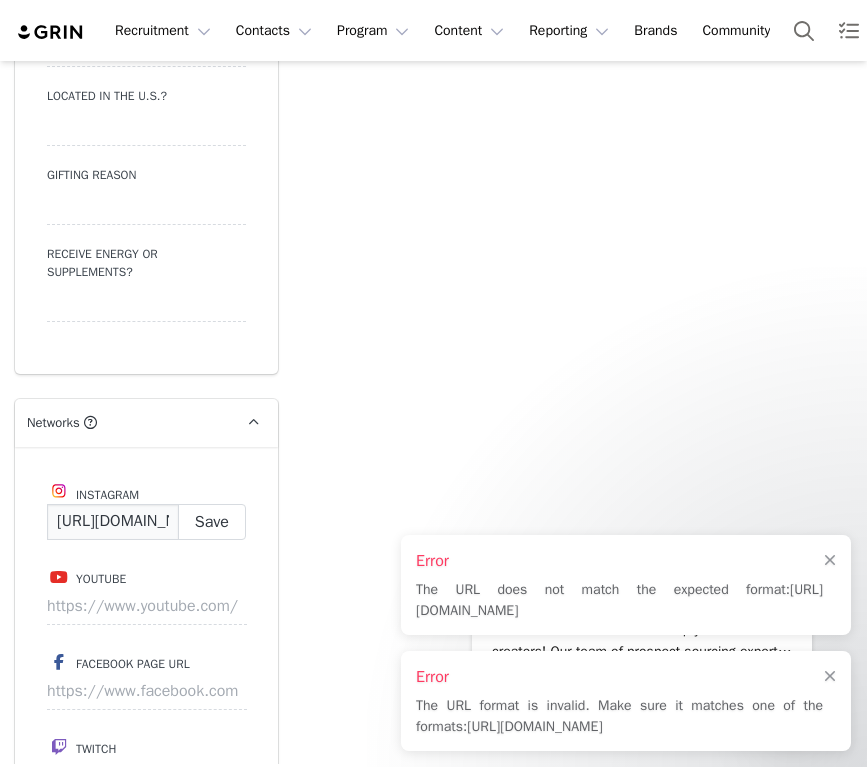 click on "https://www.instagram.com//www.instagram.com/ericardenasinusa/" at bounding box center [113, 522] 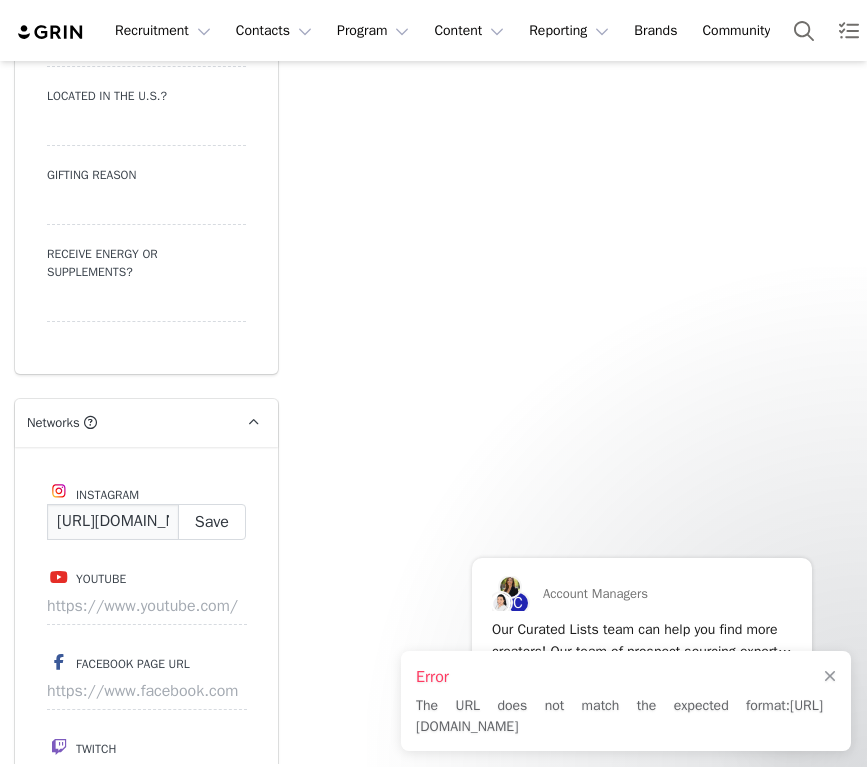 click on "https://www.instagram.com//www.instagram.com/ericardenasinusa/" at bounding box center [113, 522] 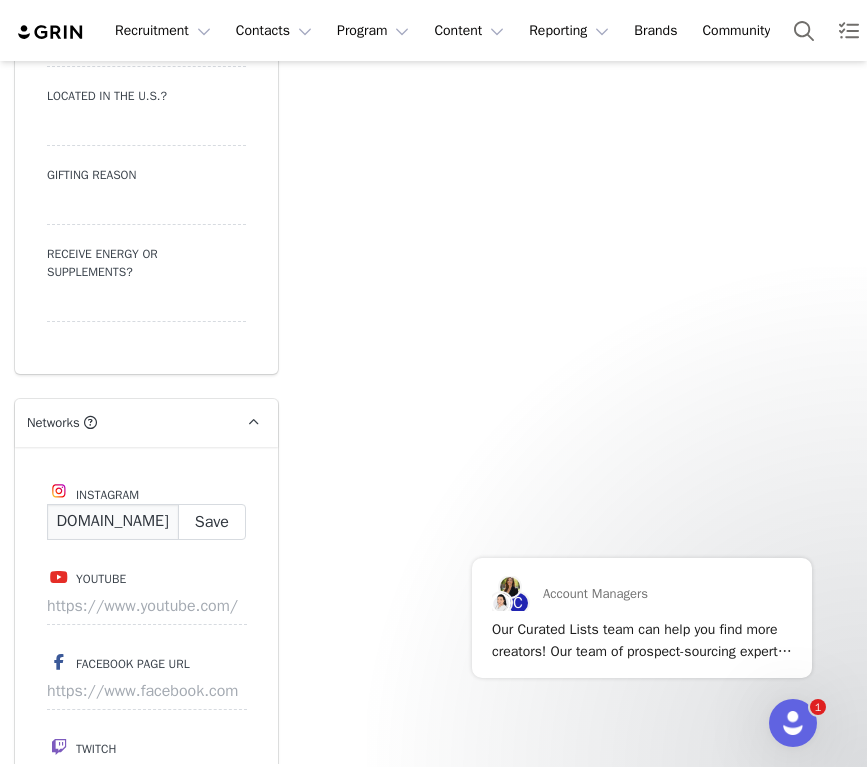 scroll, scrollTop: 0, scrollLeft: 312, axis: horizontal 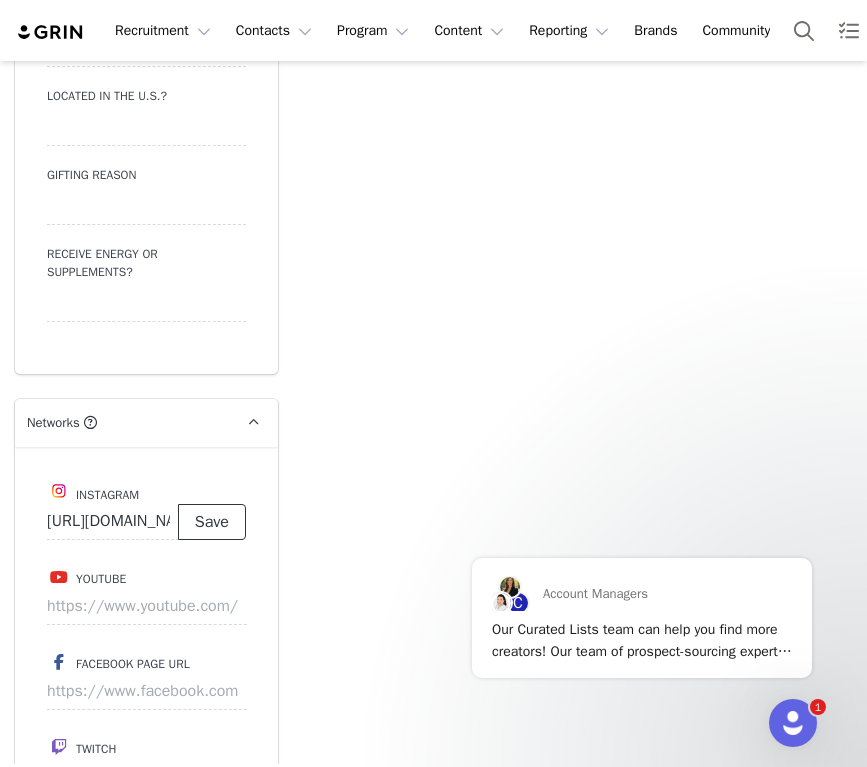 click on "Save" at bounding box center [212, 522] 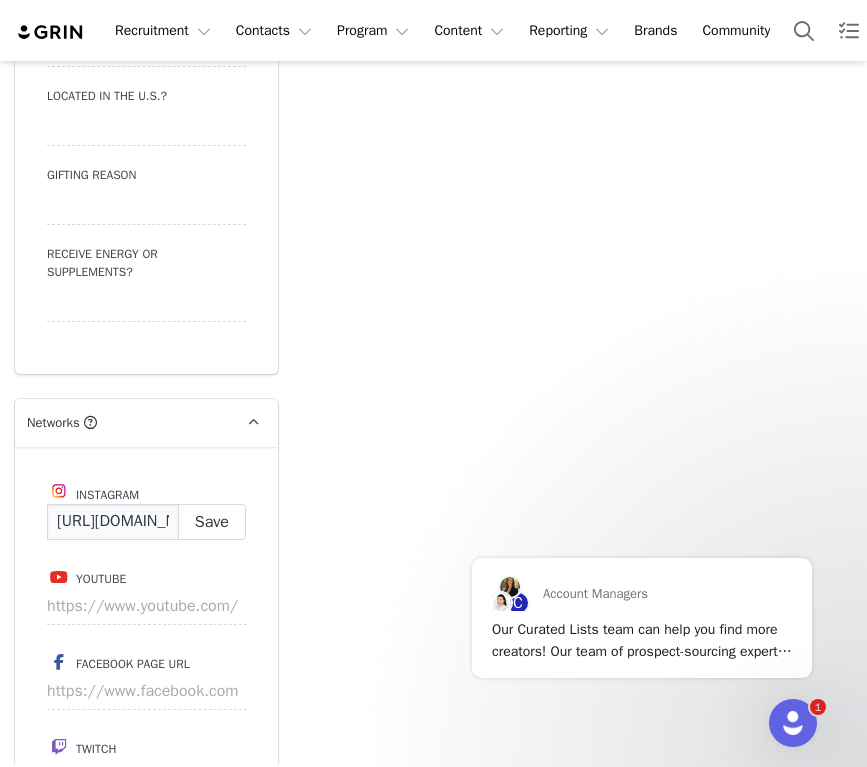 click on "https://www.instagram.com//www.instagram.com/ericardenasinusa/" at bounding box center [113, 522] 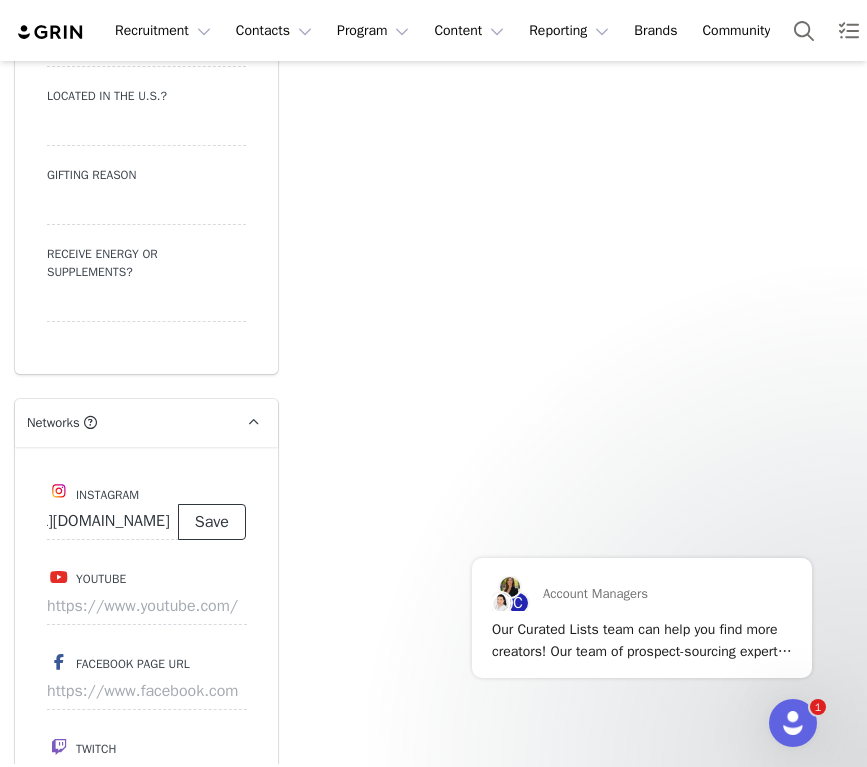 click on "Save" at bounding box center (212, 522) 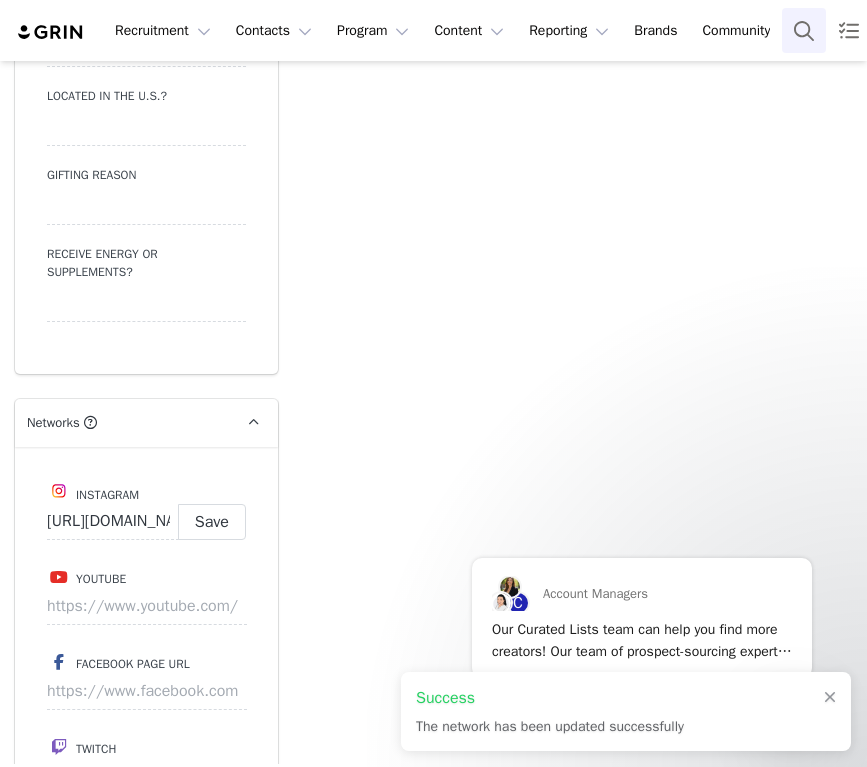 type on "https://www.instagram.com/ericardenasinusa" 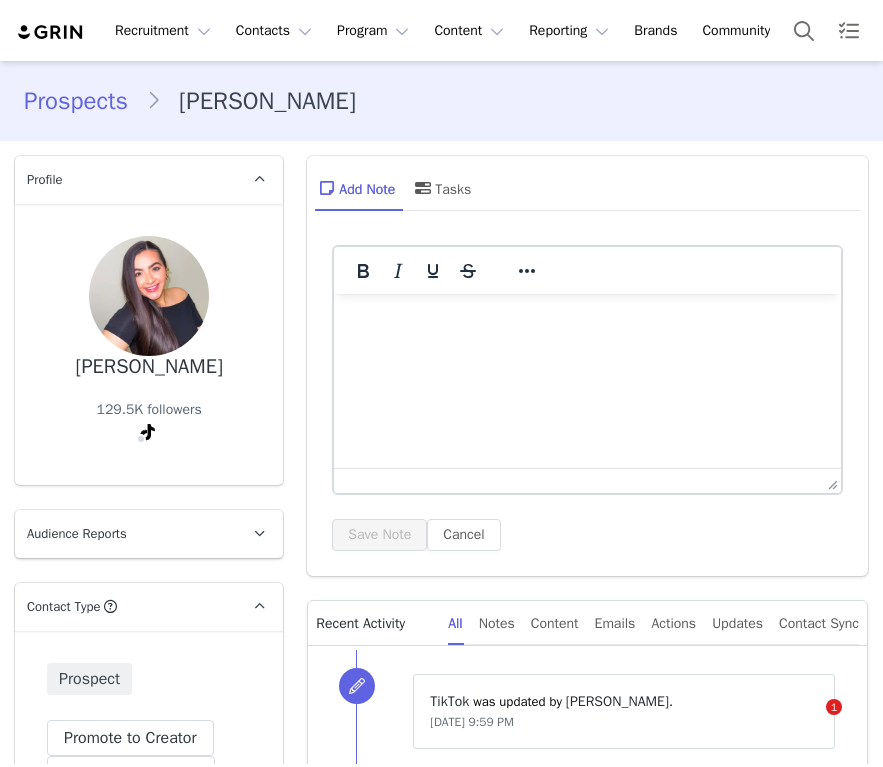 scroll, scrollTop: 0, scrollLeft: 0, axis: both 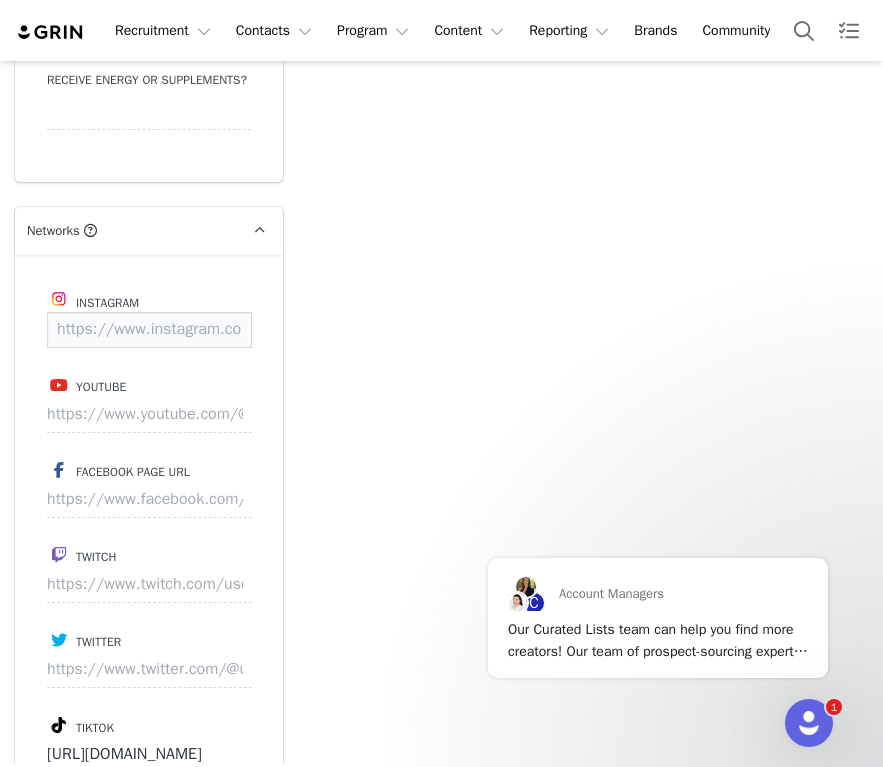 click at bounding box center (149, 330) 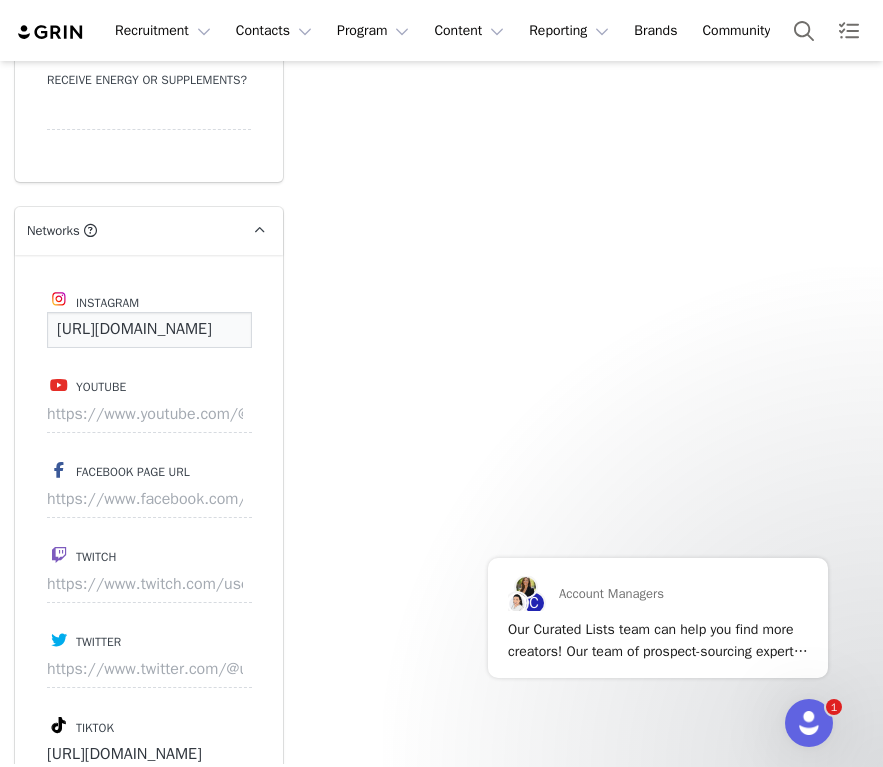 scroll, scrollTop: 0, scrollLeft: 220, axis: horizontal 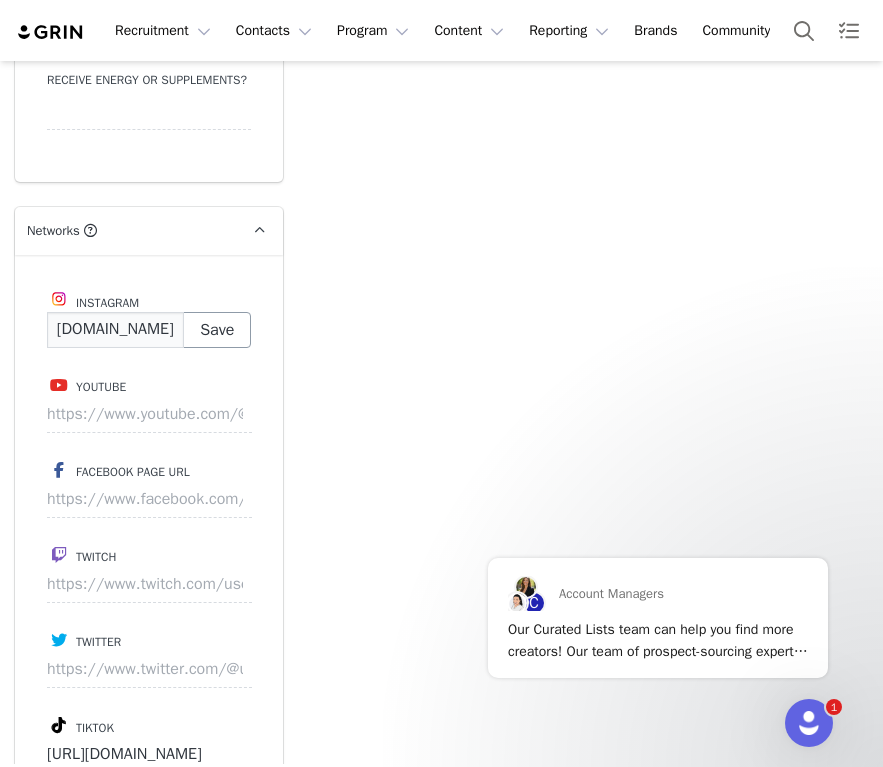 type on "[URL][DOMAIN_NAME]" 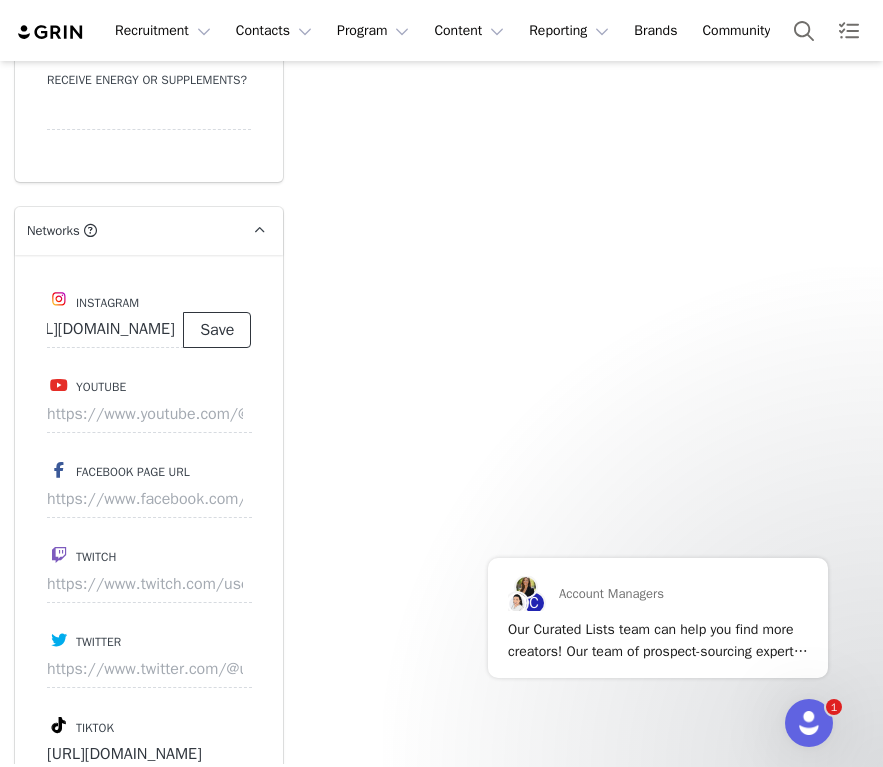 scroll, scrollTop: 0, scrollLeft: 0, axis: both 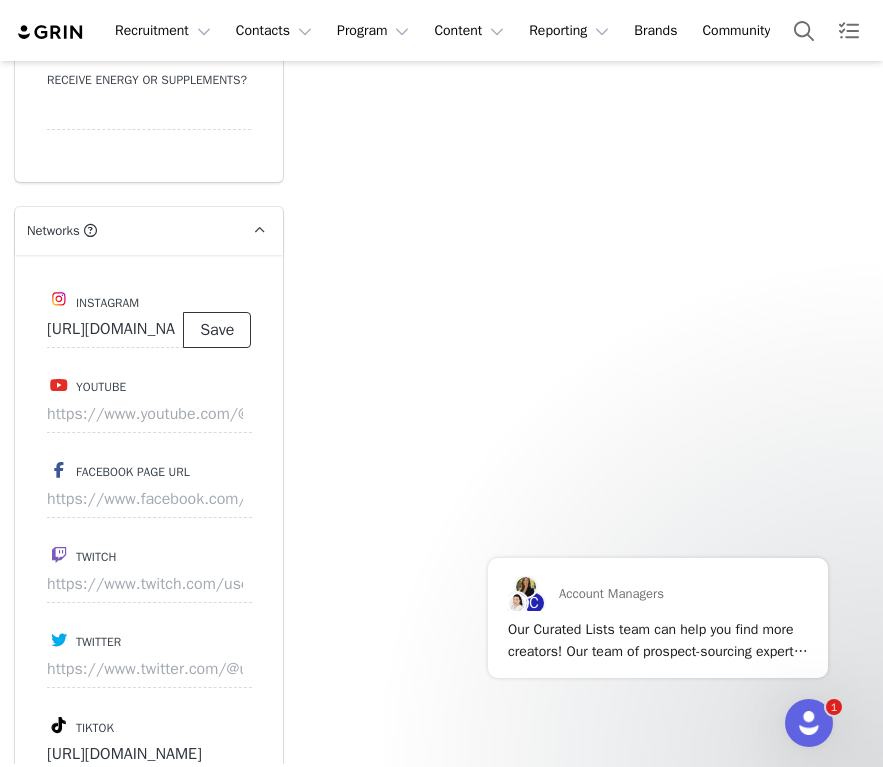 click on "Save" at bounding box center [217, 330] 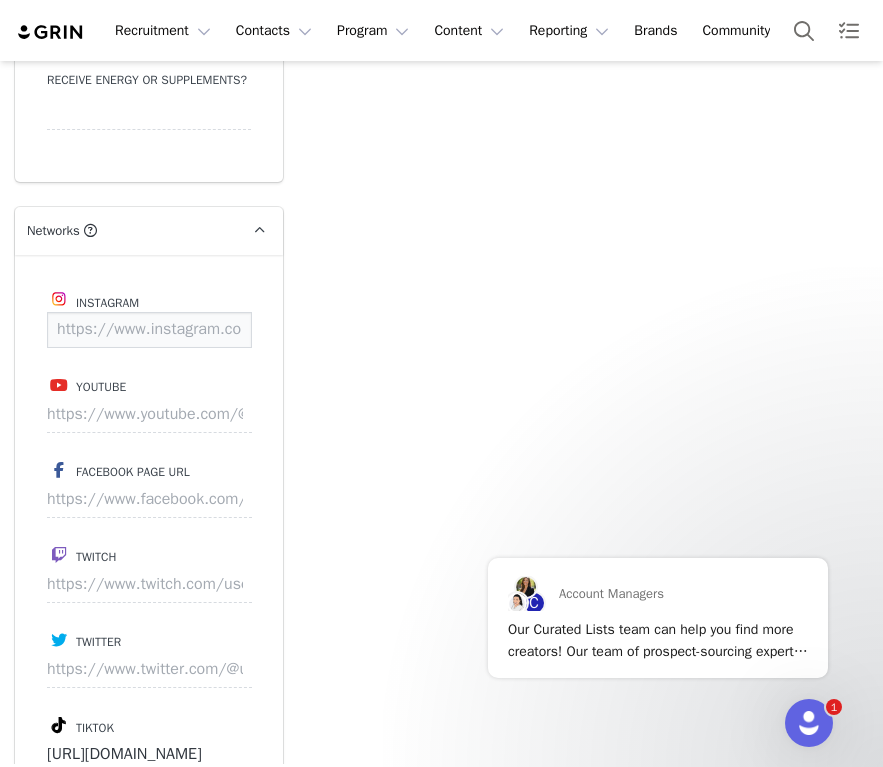 click at bounding box center (149, 330) 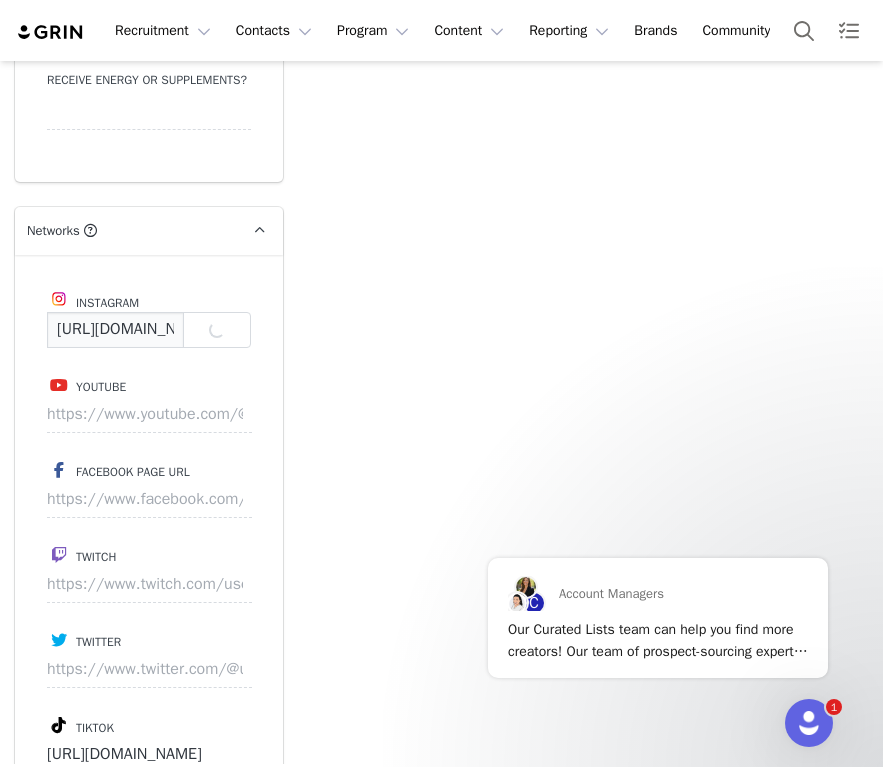 scroll, scrollTop: 0, scrollLeft: 220, axis: horizontal 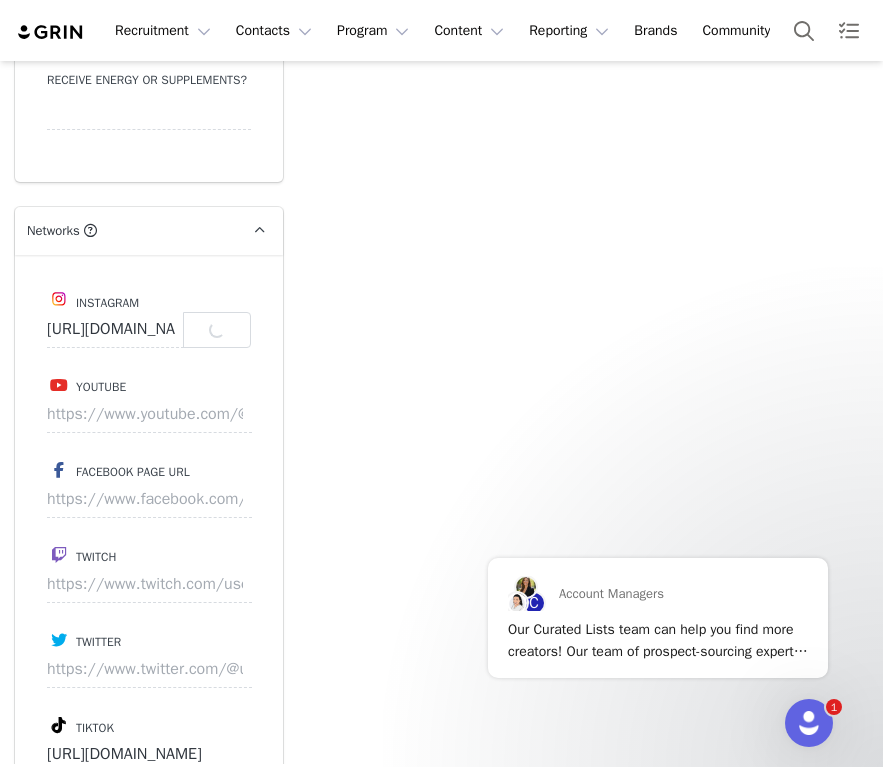 click on "Add Note   Tasks  System Font 12pt To open the popup, press Shift+Enter To open the popup, press Shift+Enter To open the popup, press Shift+Enter To open the popup, press Shift+Enter Save Note Cancel Recent Activity All Notes Content Emails Actions Updates Contact Sync ⁨ TikTok ⁩ was updated by ⁨ Lucija Tot ⁩. Jul 10, 2025, 9:59 PM Show more" at bounding box center [587, -315] 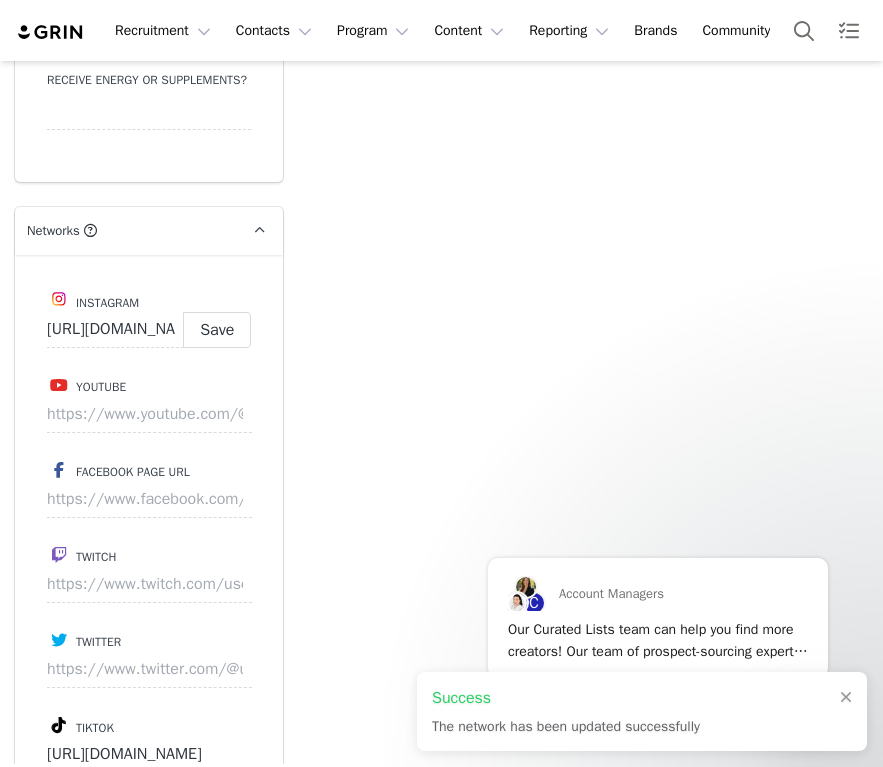 type on "https://www.instagram.com/mariajosequirogar" 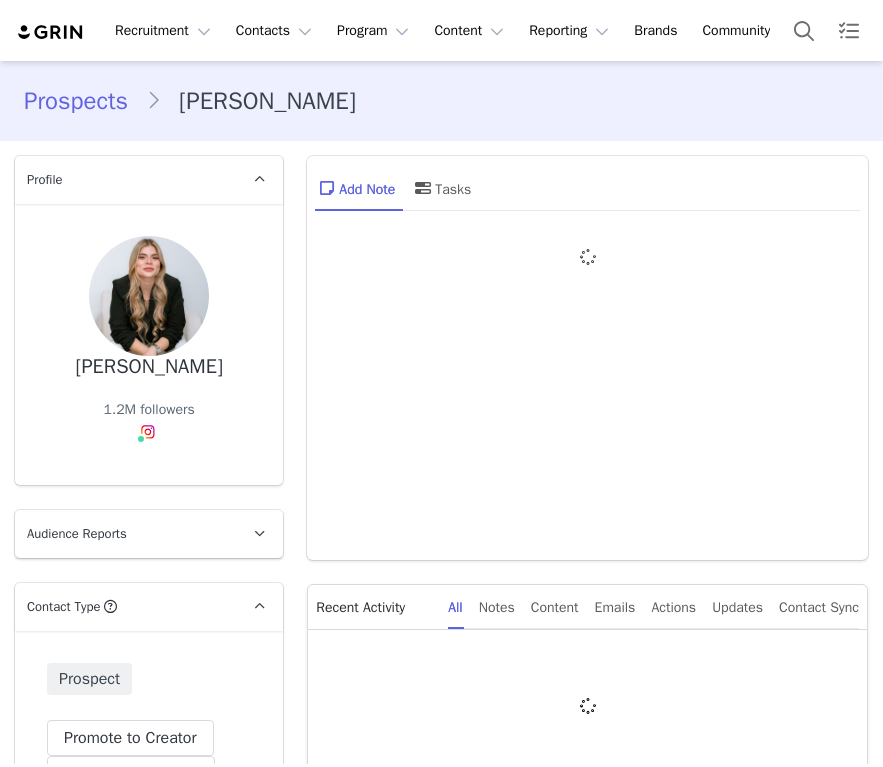 type on "+1 ([GEOGRAPHIC_DATA])" 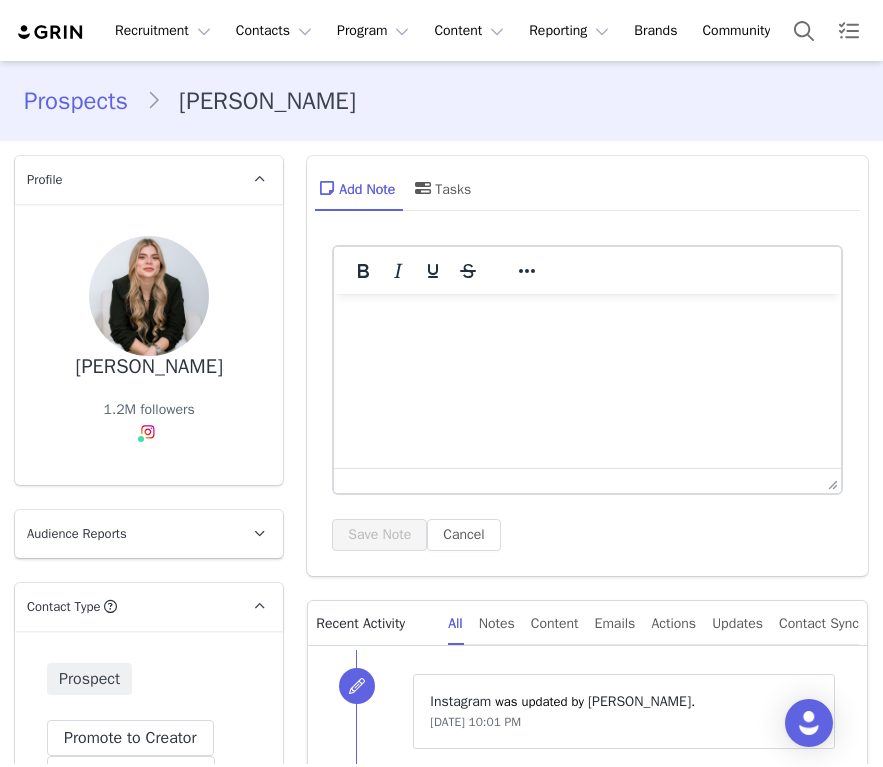 scroll, scrollTop: 0, scrollLeft: 0, axis: both 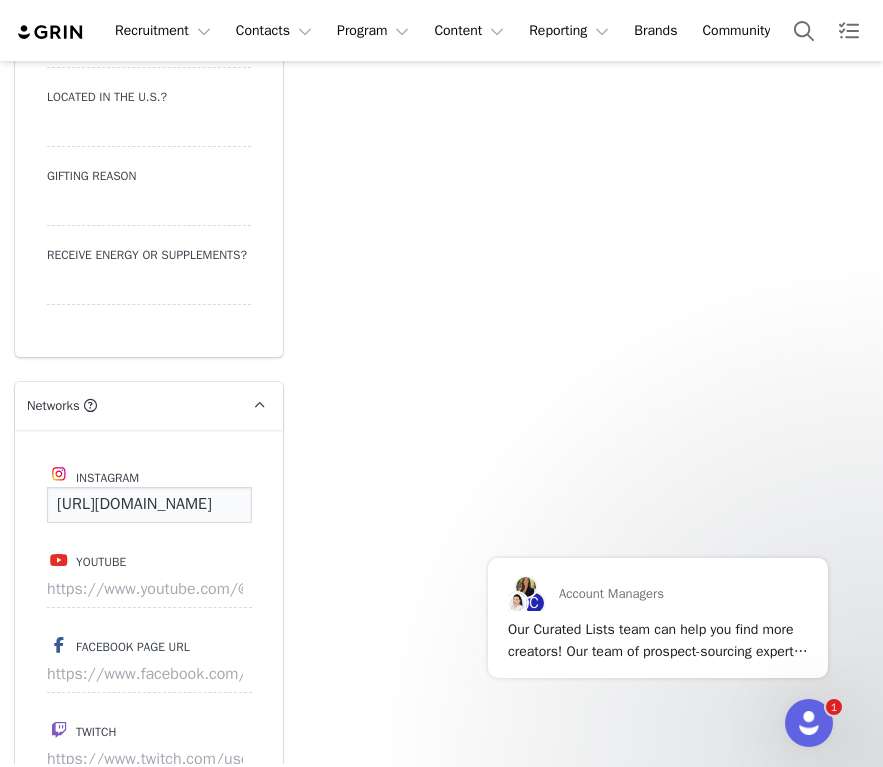 click on "[URL][DOMAIN_NAME]" at bounding box center [149, 505] 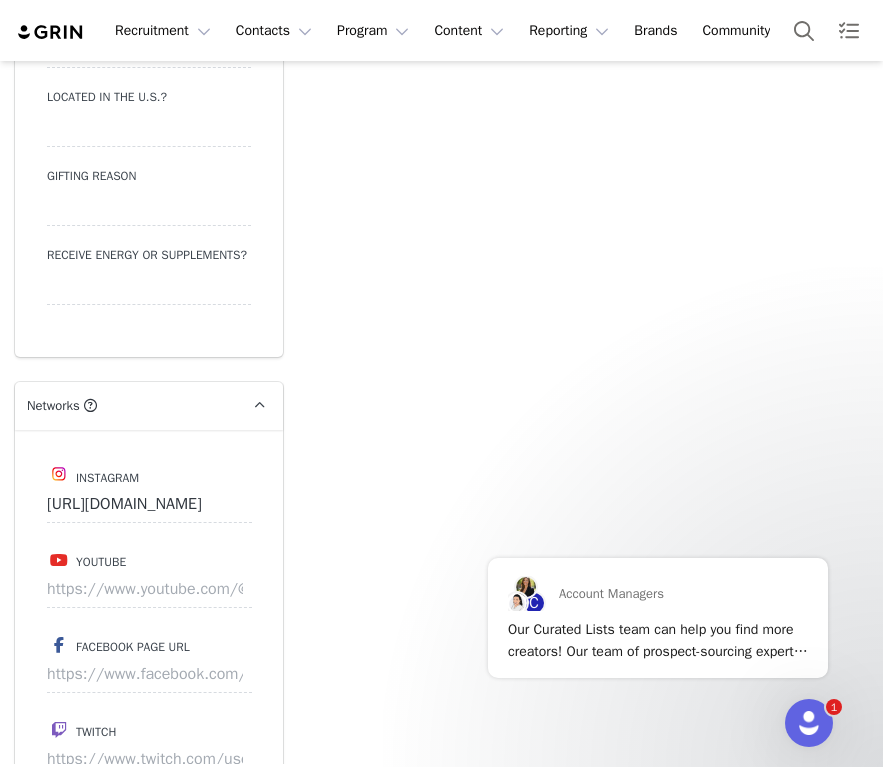 click on "Profile  [PERSON_NAME]      1.2M followers  Audience Reports  Request a detailed report of this creator's audience demographics and content performance for each social channel. Limit 100 reports per month.  0 / 100000 reports used this month  Instagram          Request Report Contact Type  Contact type can be Creator, Prospect, Application, or Manager.   Prospect  Promote to Creator Disqualify this Prospect?  Yes, disqualify  Disqualify Prospect Contact Information  First Name  [PERSON_NAME]  Last Name  [PERSON_NAME] Email Address [EMAIL_ADDRESS][DOMAIN_NAME]  Phone Number  +1 ([GEOGRAPHIC_DATA]) +93 ([GEOGRAPHIC_DATA]) +358 ([GEOGRAPHIC_DATA]) +355 ([GEOGRAPHIC_DATA]) +213 ([GEOGRAPHIC_DATA]) +376 ([GEOGRAPHIC_DATA]) +244 ([GEOGRAPHIC_DATA]) +1264 ([GEOGRAPHIC_DATA]) +1268 ([GEOGRAPHIC_DATA]) +54 ([GEOGRAPHIC_DATA]) +374 ([GEOGRAPHIC_DATA]) +297 ([GEOGRAPHIC_DATA]) +61 ([GEOGRAPHIC_DATA]) +43 ([GEOGRAPHIC_DATA]) +994 ([GEOGRAPHIC_DATA]) +1242 ([GEOGRAPHIC_DATA]) +973 ([GEOGRAPHIC_DATA]) +880 ([GEOGRAPHIC_DATA]) +1246 ([GEOGRAPHIC_DATA]) +375 ([GEOGRAPHIC_DATA]) +32 ([GEOGRAPHIC_DATA]) +501 ([GEOGRAPHIC_DATA]) +229 ([GEOGRAPHIC_DATA]) +1441 ([GEOGRAPHIC_DATA]) +975 ([GEOGRAPHIC_DATA]) +591 ([GEOGRAPHIC_DATA]) +387 ([GEOGRAPHIC_DATA])  Save" at bounding box center (149, -140) 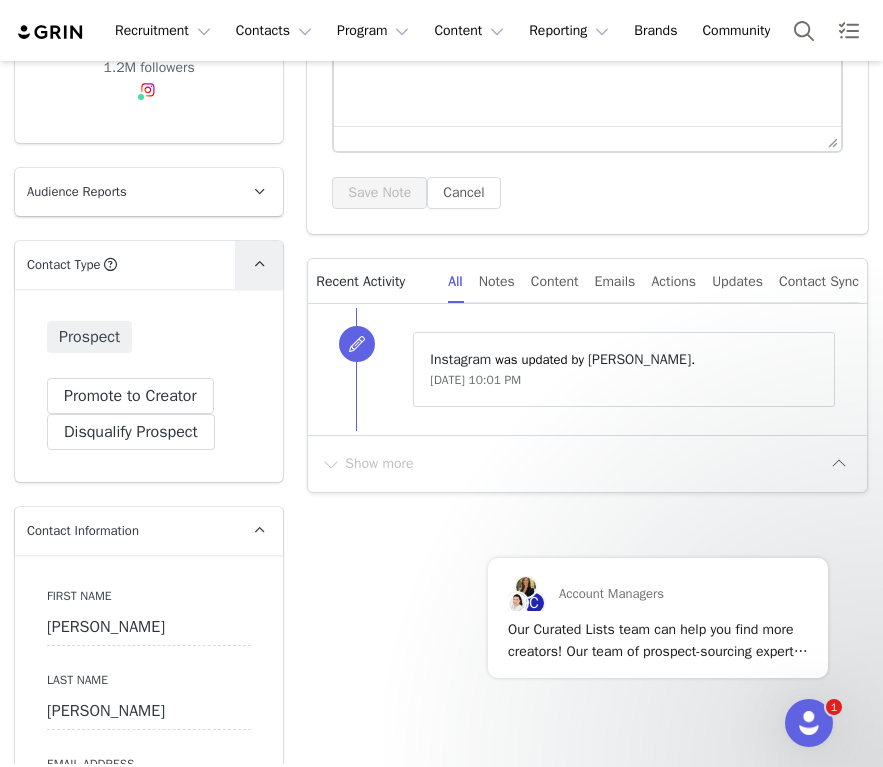 scroll, scrollTop: 82, scrollLeft: 0, axis: vertical 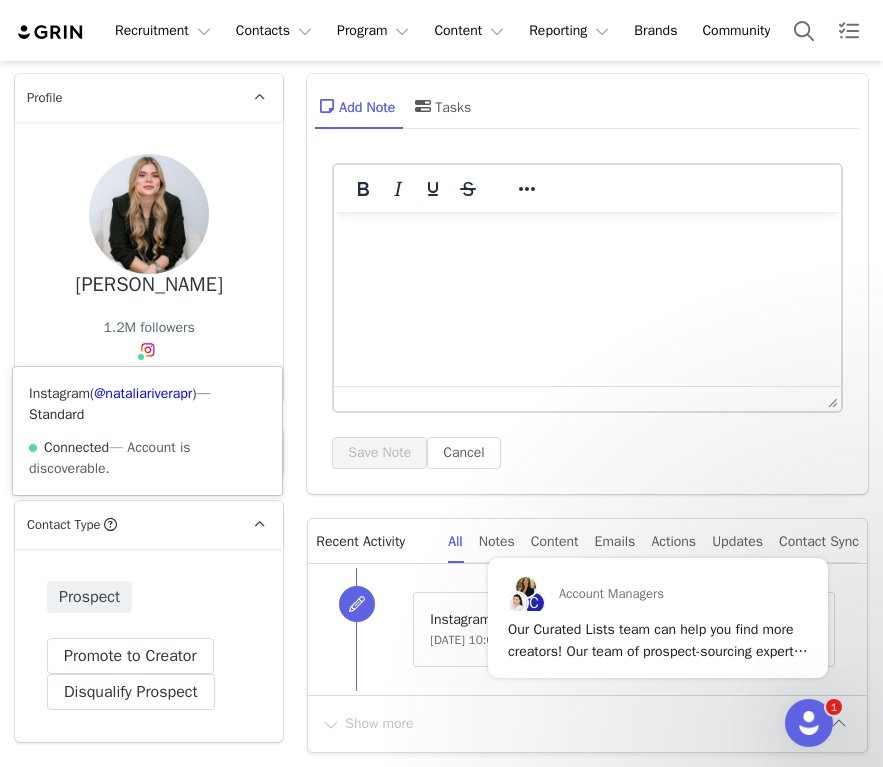 click on "[PERSON_NAME]      1.2M followers  Instagram  (   @nataliariverapr   )   — Standard  Connected  — Account is discoverable." at bounding box center (149, 262) 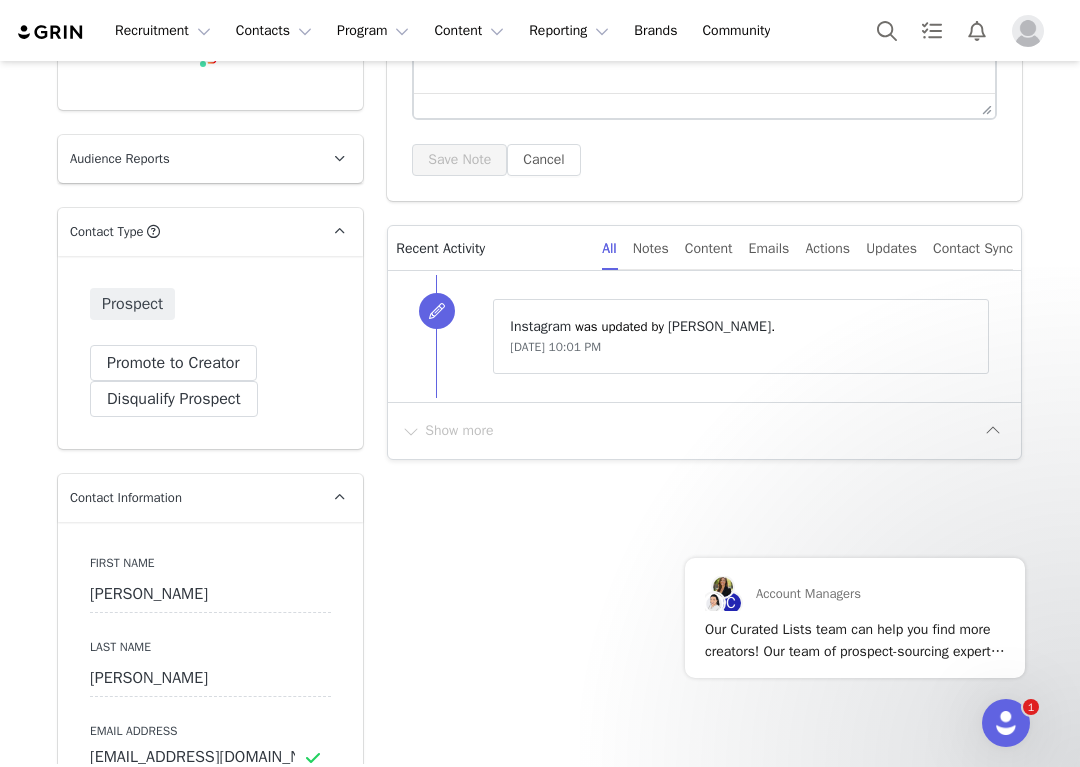 scroll, scrollTop: 255, scrollLeft: 0, axis: vertical 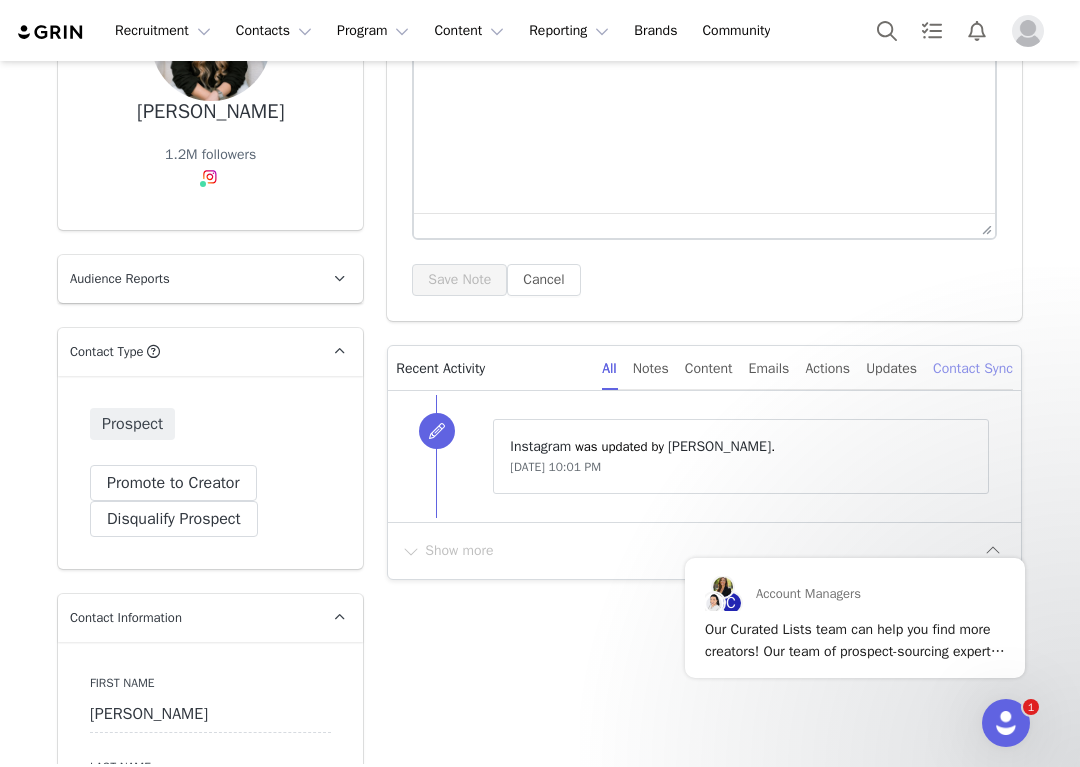 click on "Contact Sync" at bounding box center (973, 368) 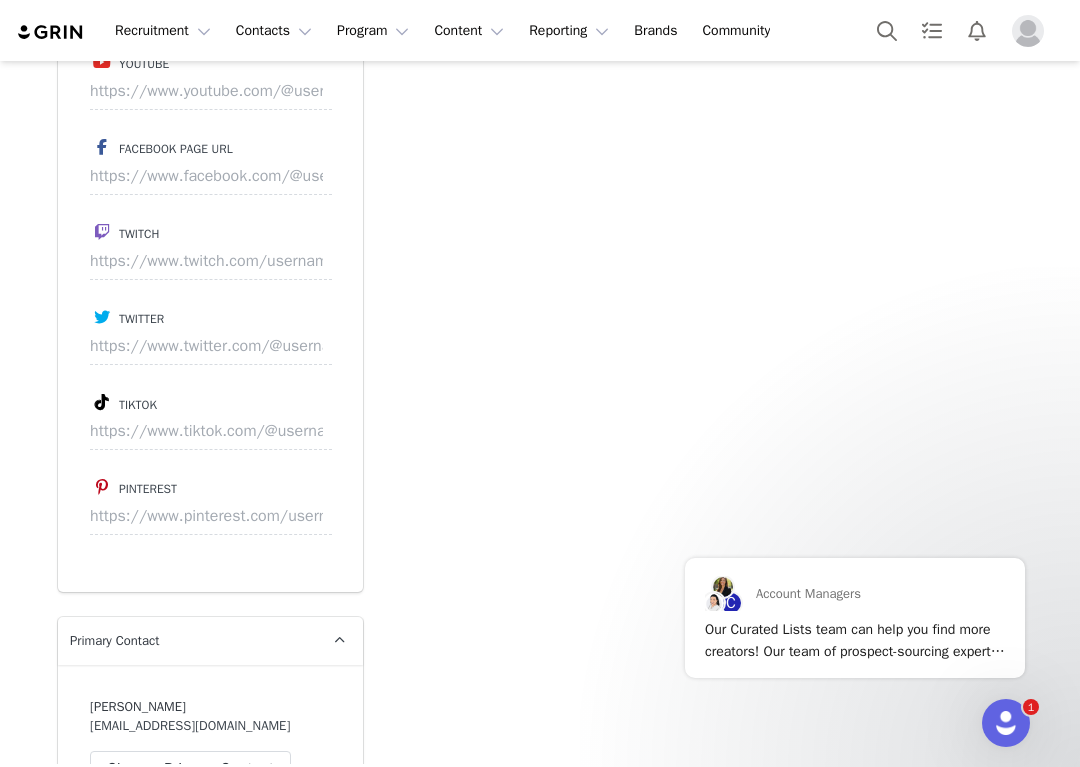 scroll, scrollTop: 2985, scrollLeft: 0, axis: vertical 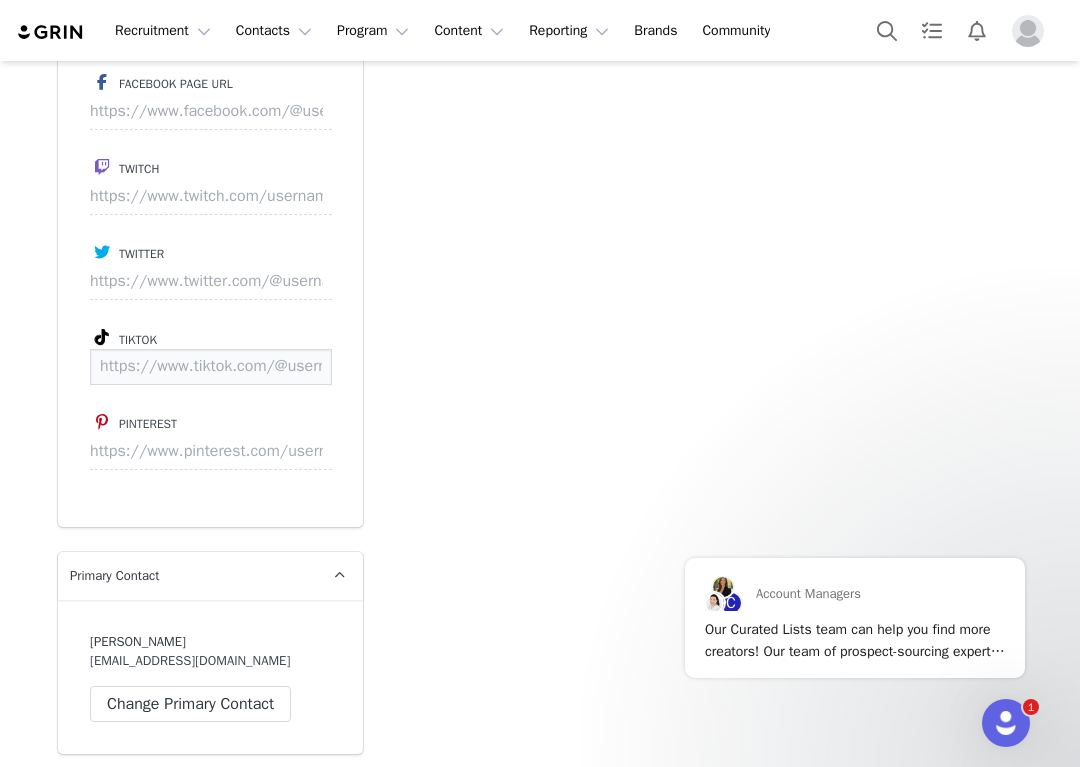 paste on "[URL][DOMAIN_NAME]" 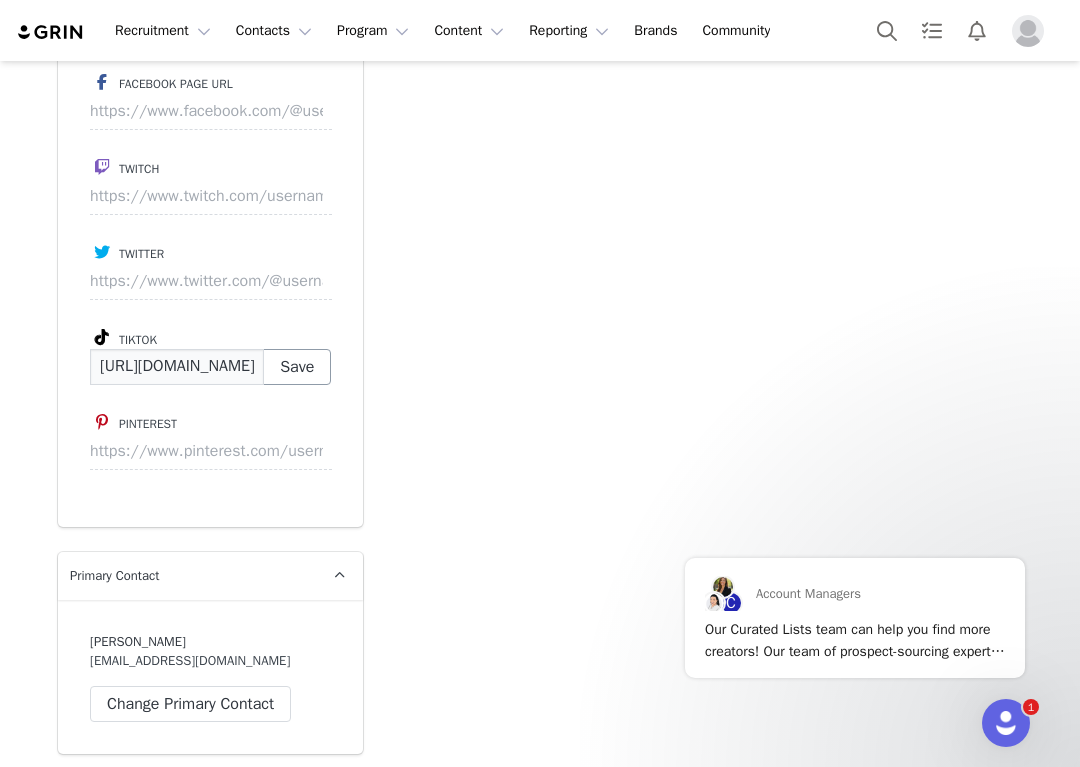 scroll, scrollTop: 0, scrollLeft: 128, axis: horizontal 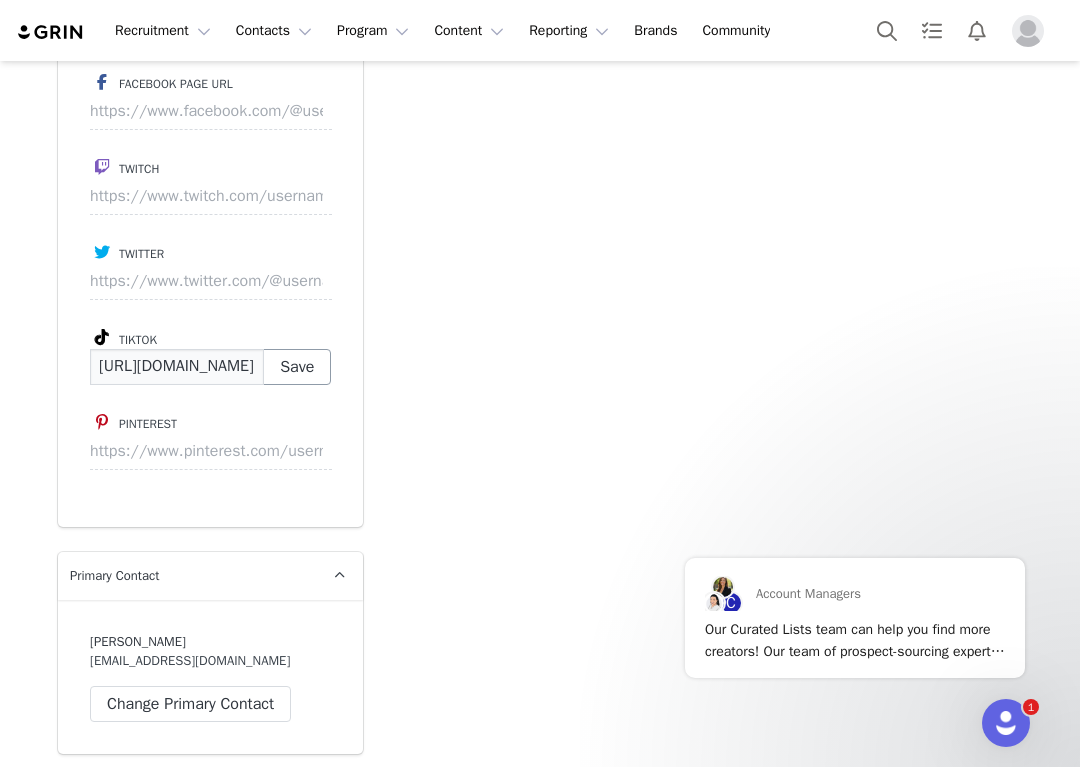 type on "[URL][DOMAIN_NAME]" 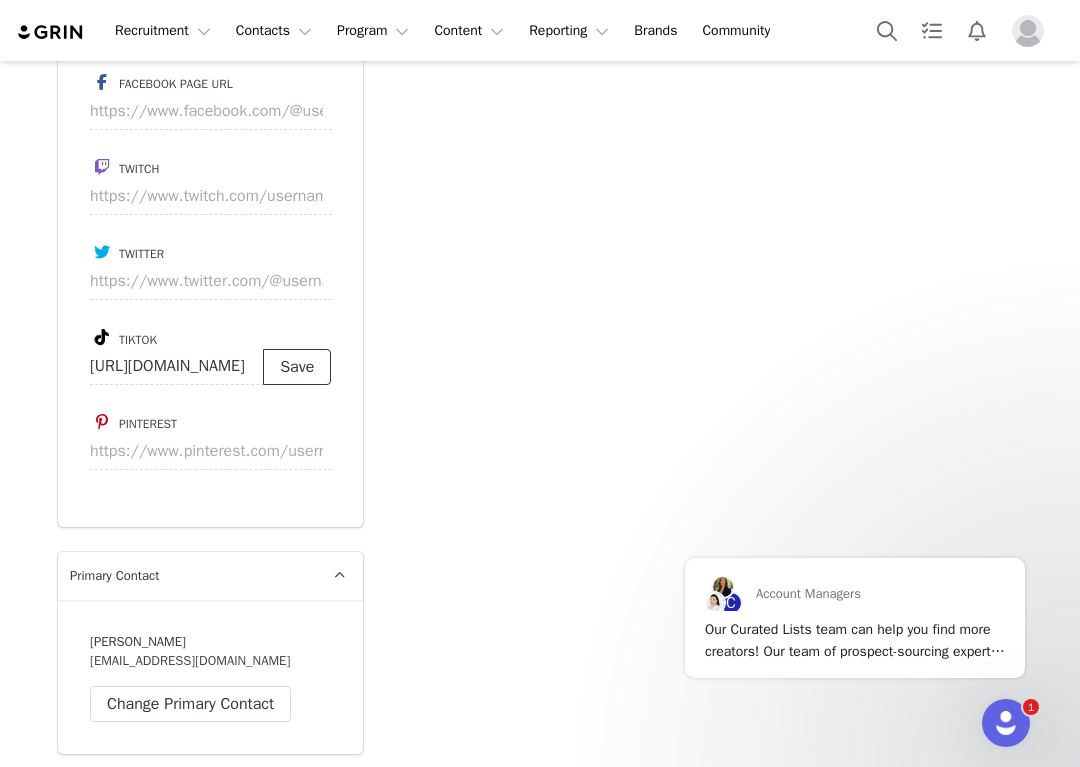 scroll, scrollTop: 0, scrollLeft: 0, axis: both 